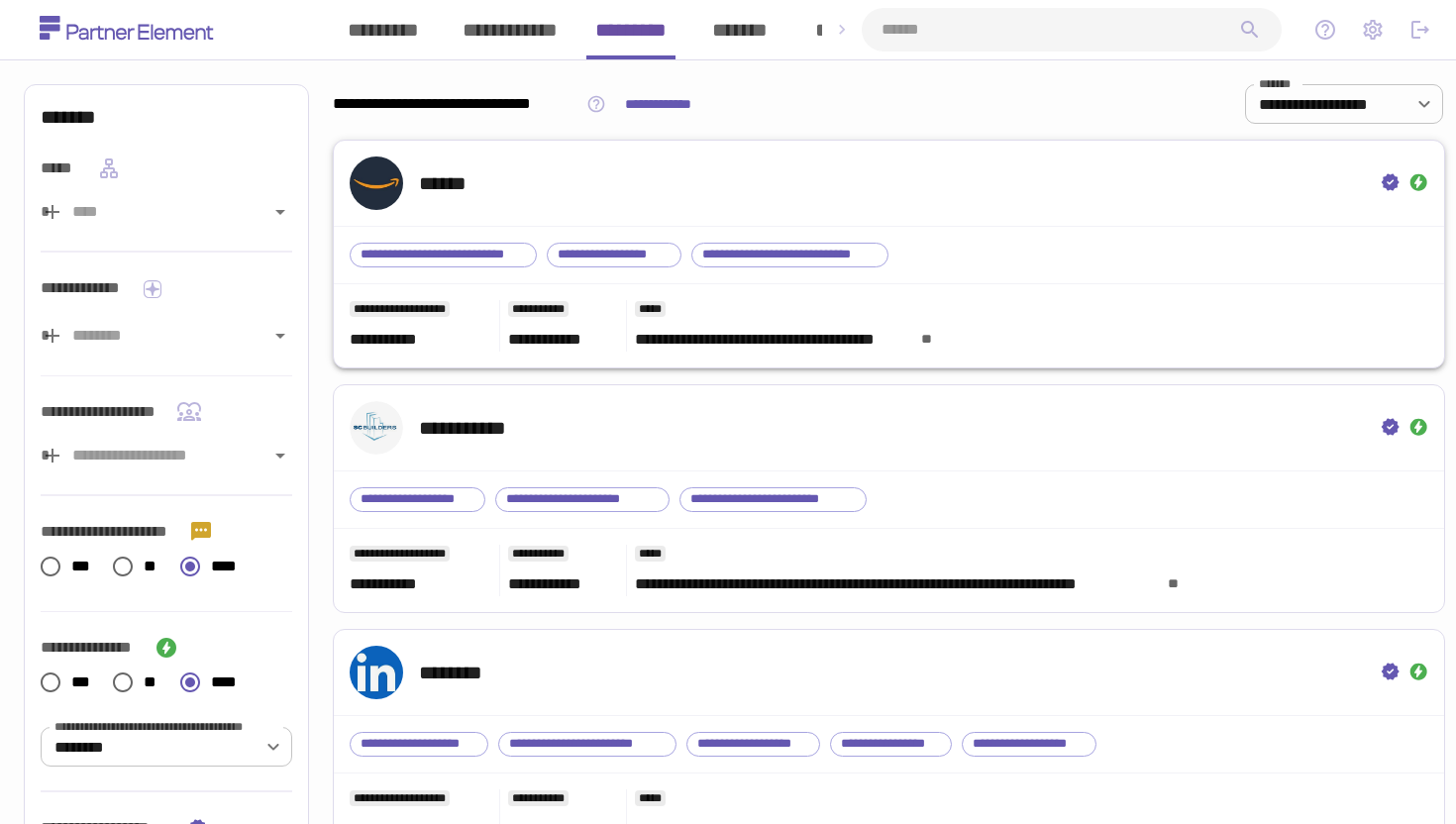 scroll, scrollTop: 0, scrollLeft: 0, axis: both 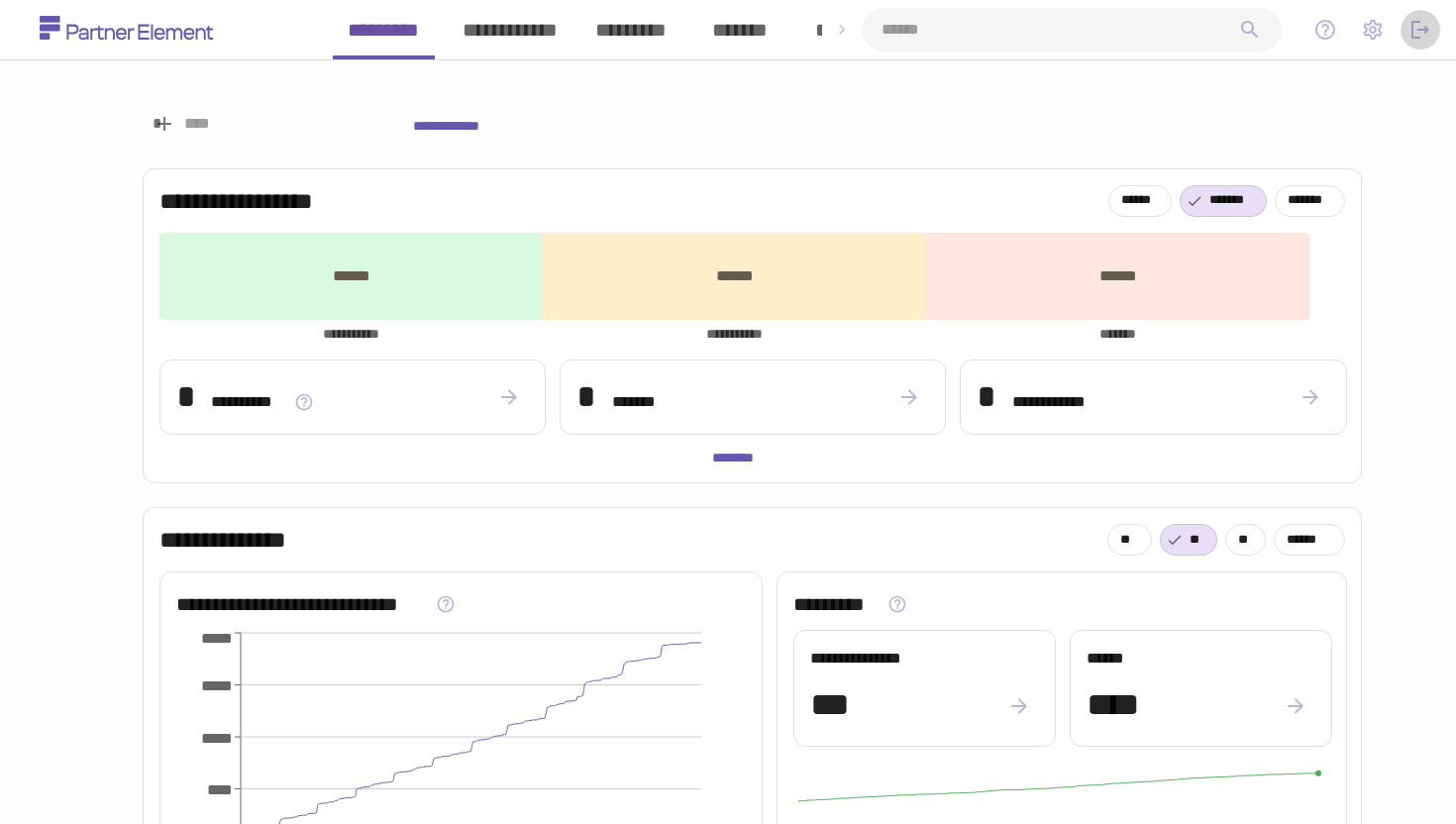 click at bounding box center [1420, 30] 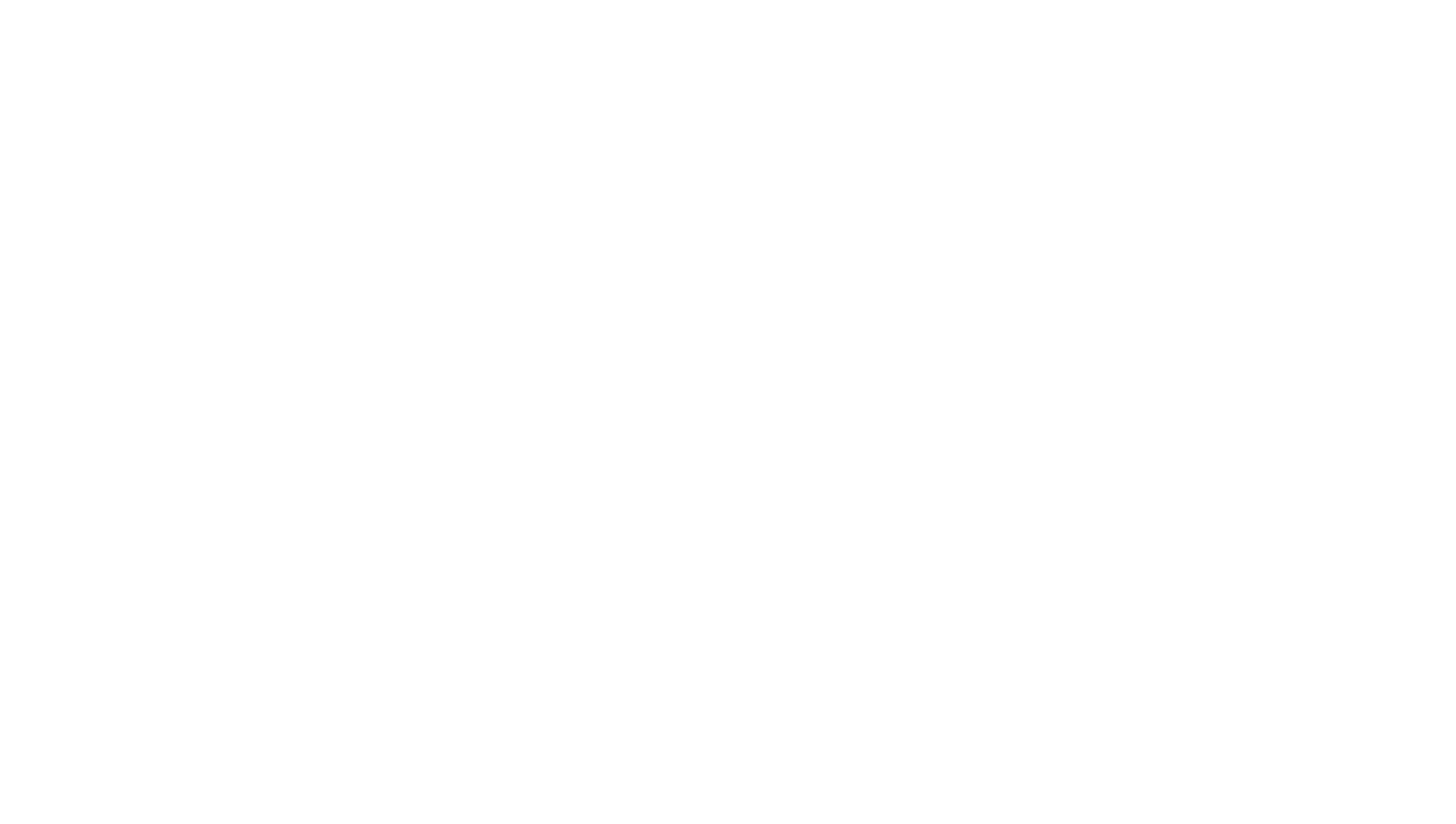 scroll, scrollTop: 0, scrollLeft: 0, axis: both 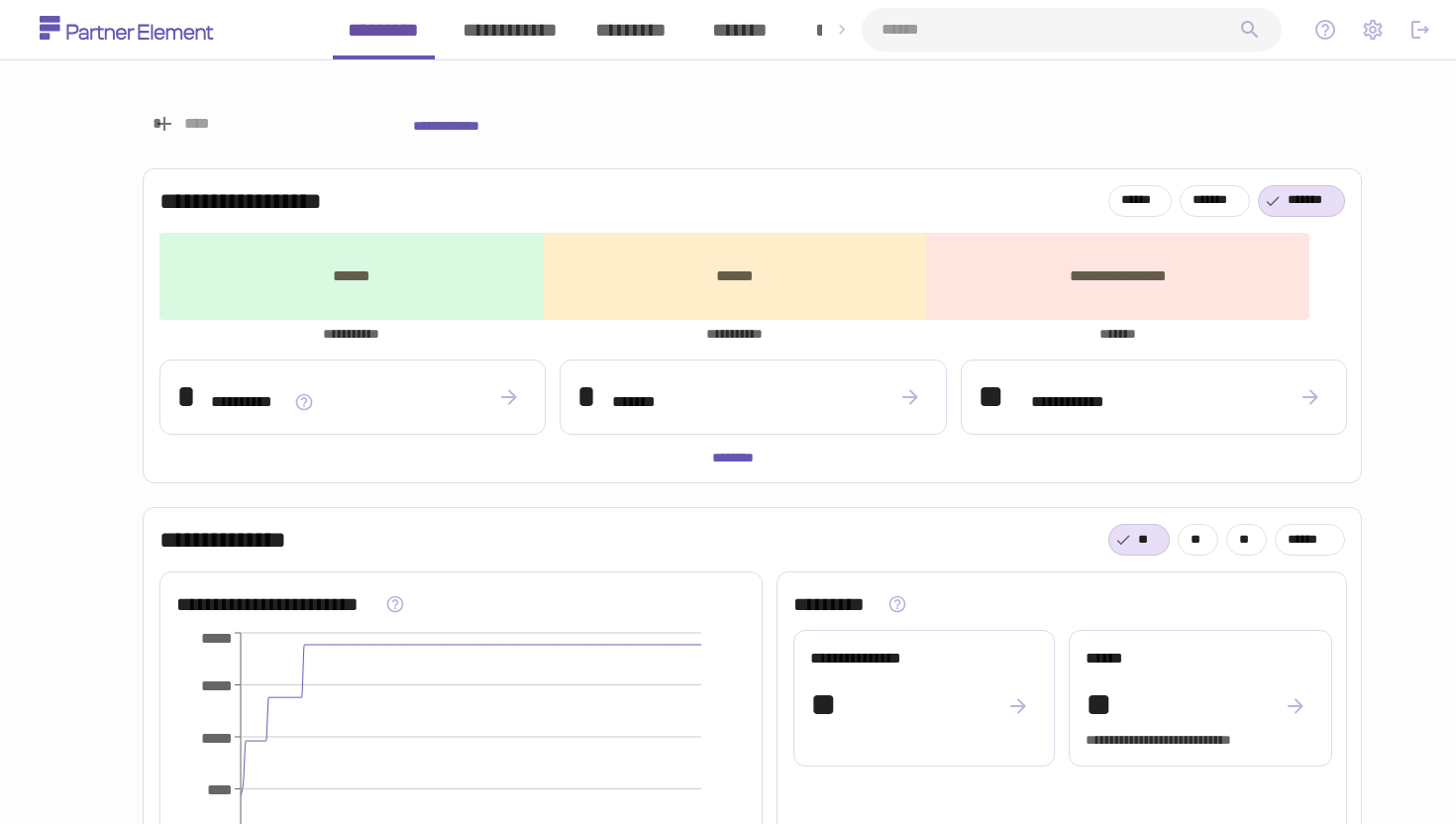 click on "*******" at bounding box center (740, 30) 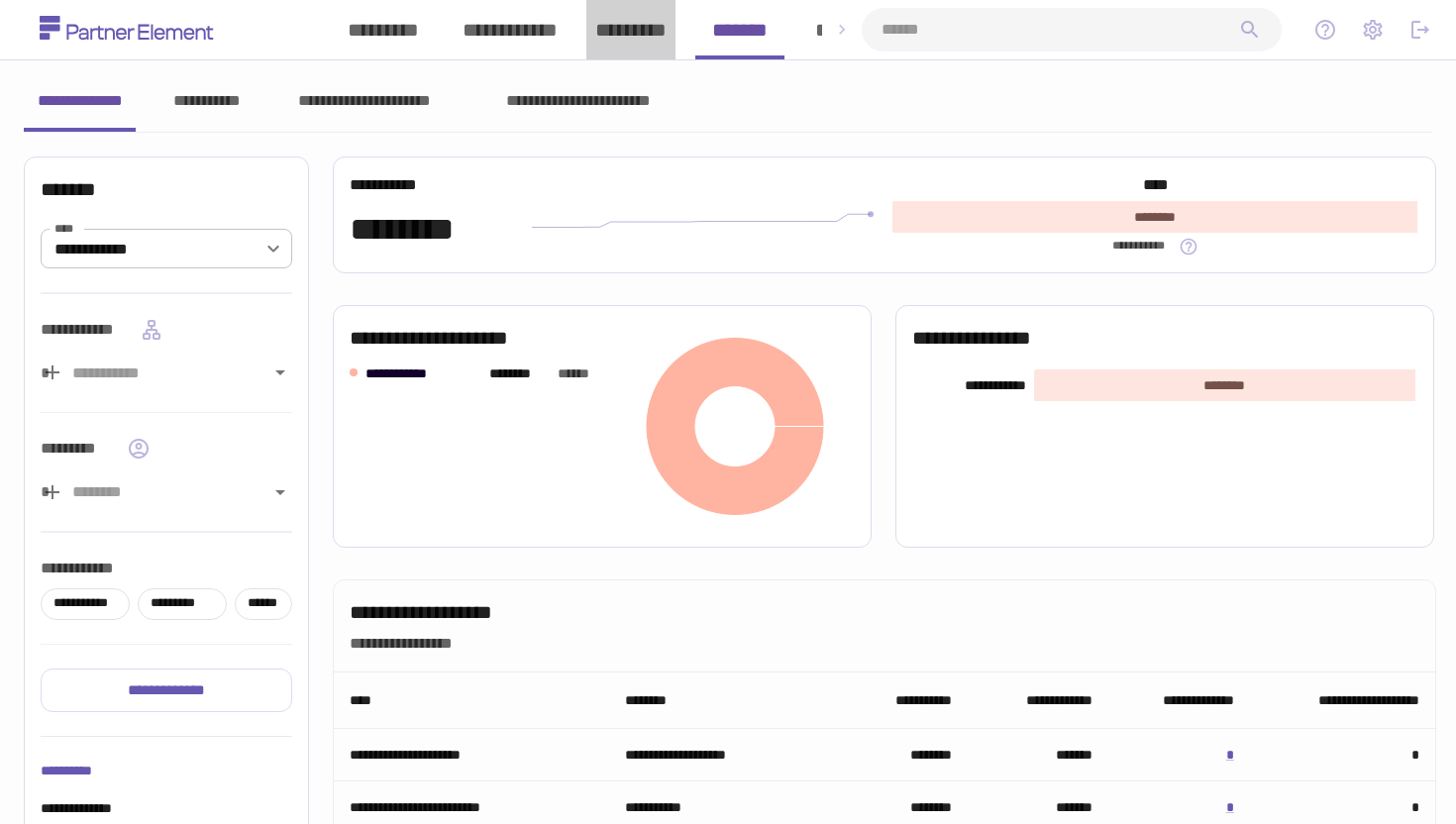 click on "*********" at bounding box center (631, 30) 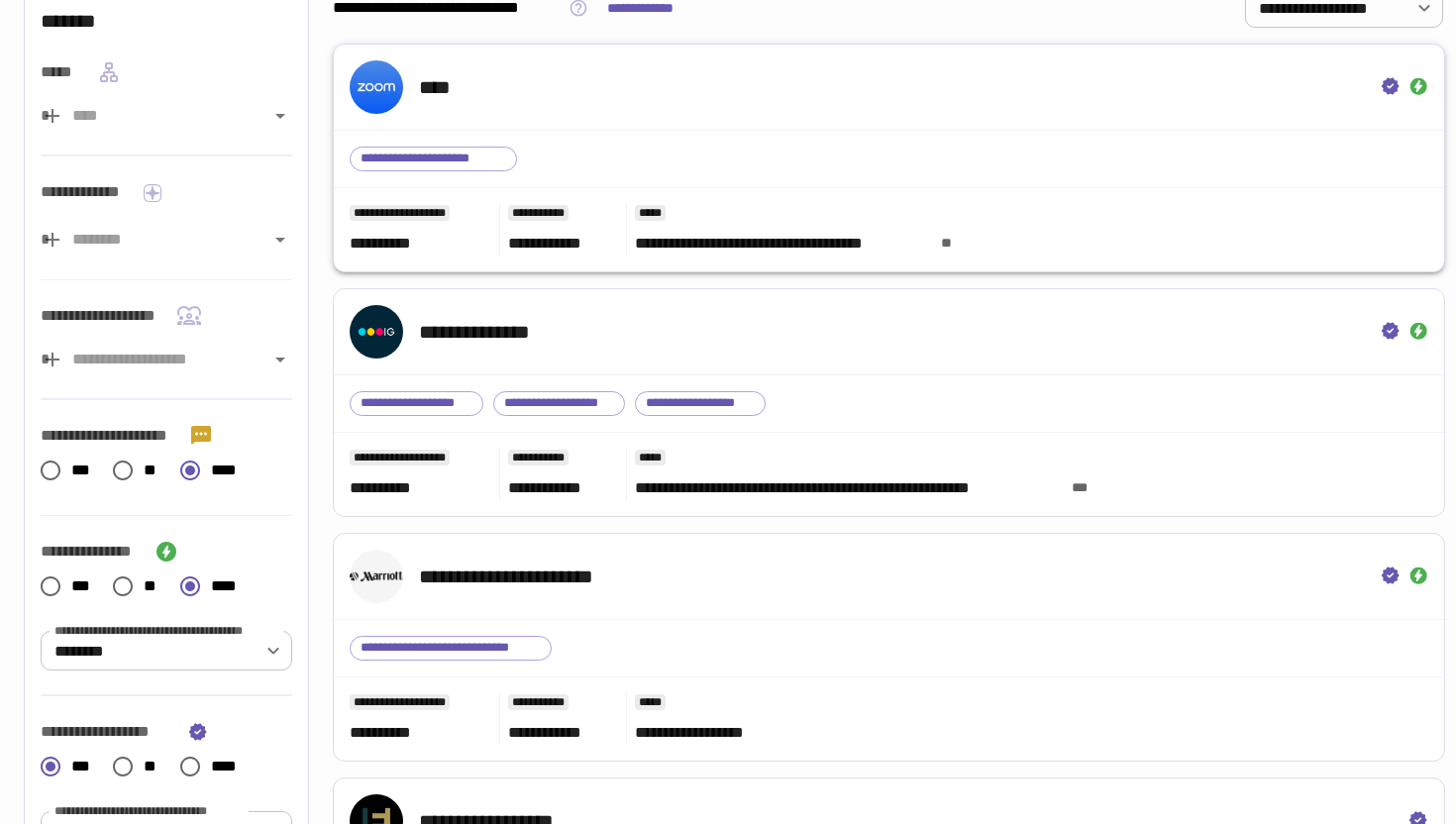 scroll, scrollTop: 0, scrollLeft: 0, axis: both 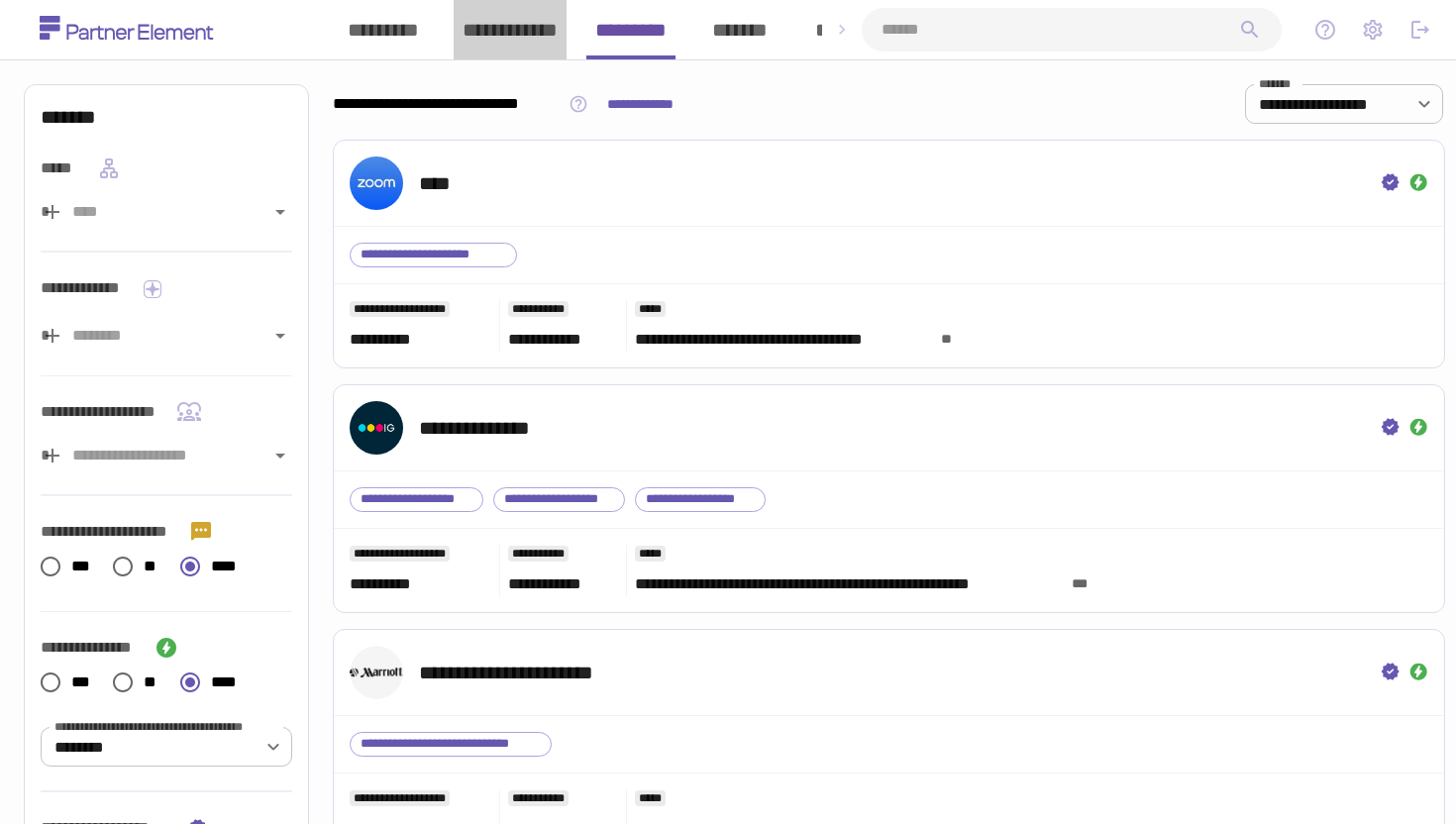 click on "**********" at bounding box center [510, 30] 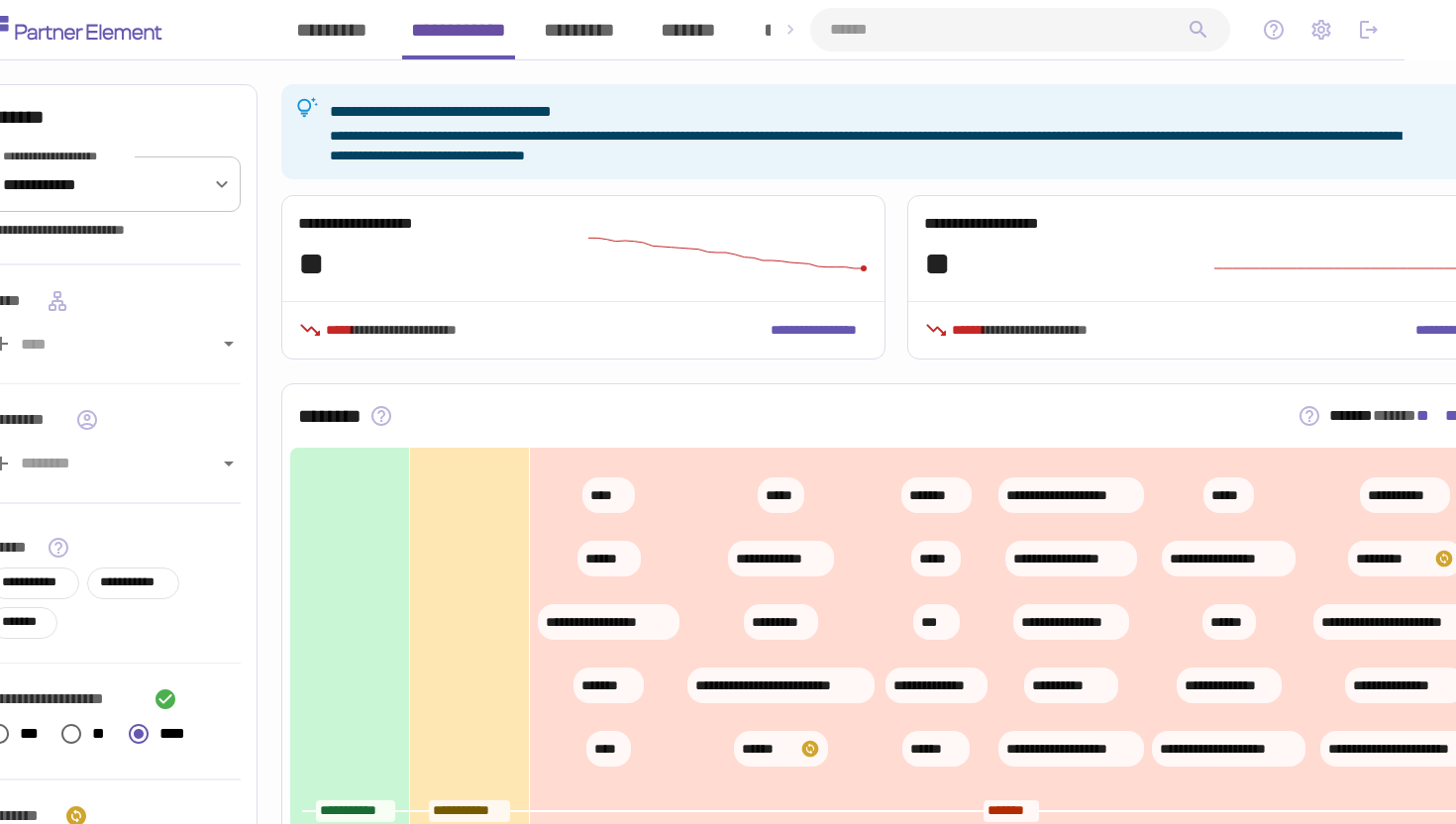 scroll, scrollTop: 0, scrollLeft: 48, axis: horizontal 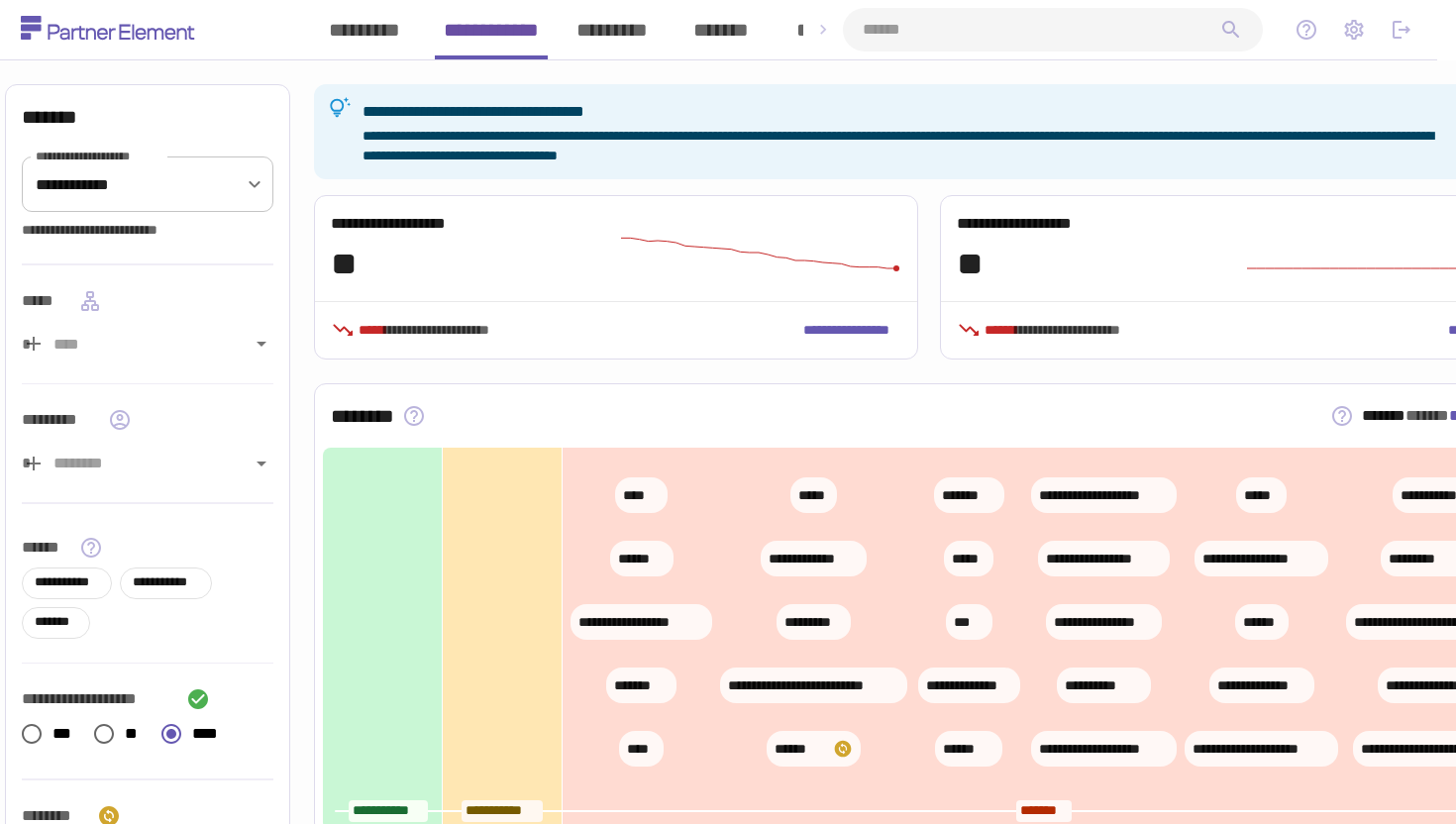 click on "*********" at bounding box center [364, 30] 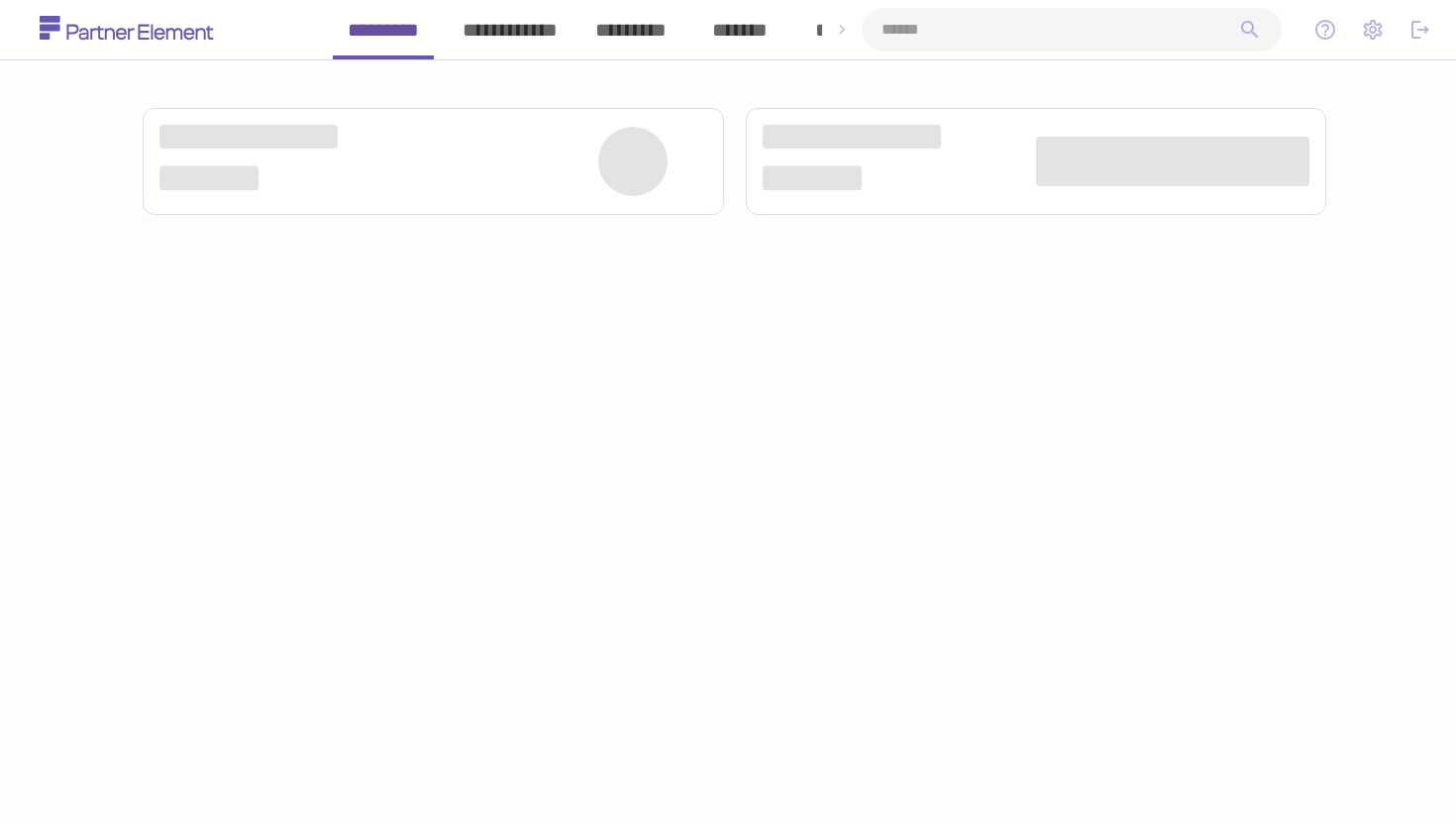 scroll, scrollTop: 0, scrollLeft: 0, axis: both 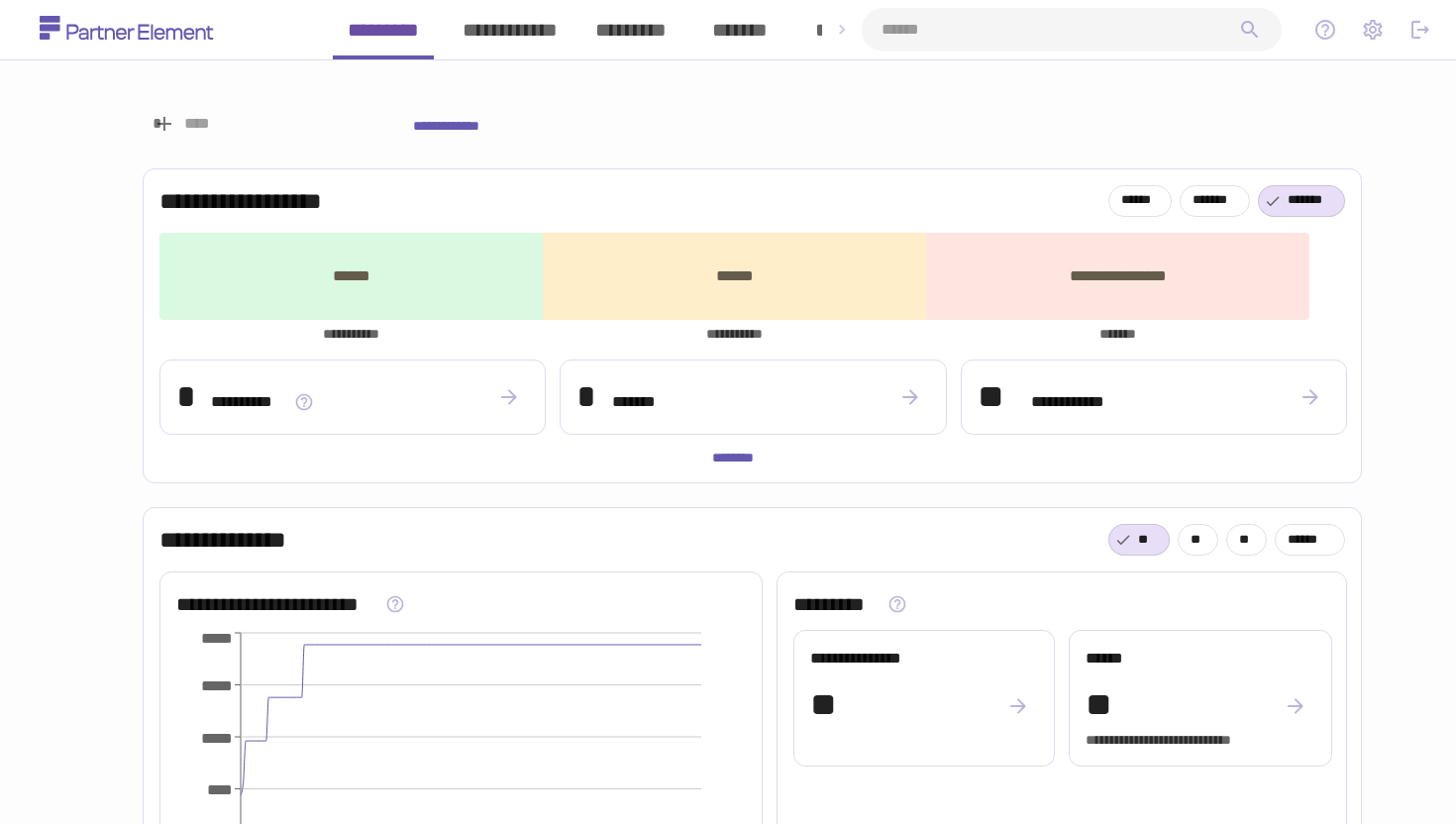 click on "**********" at bounding box center (510, 30) 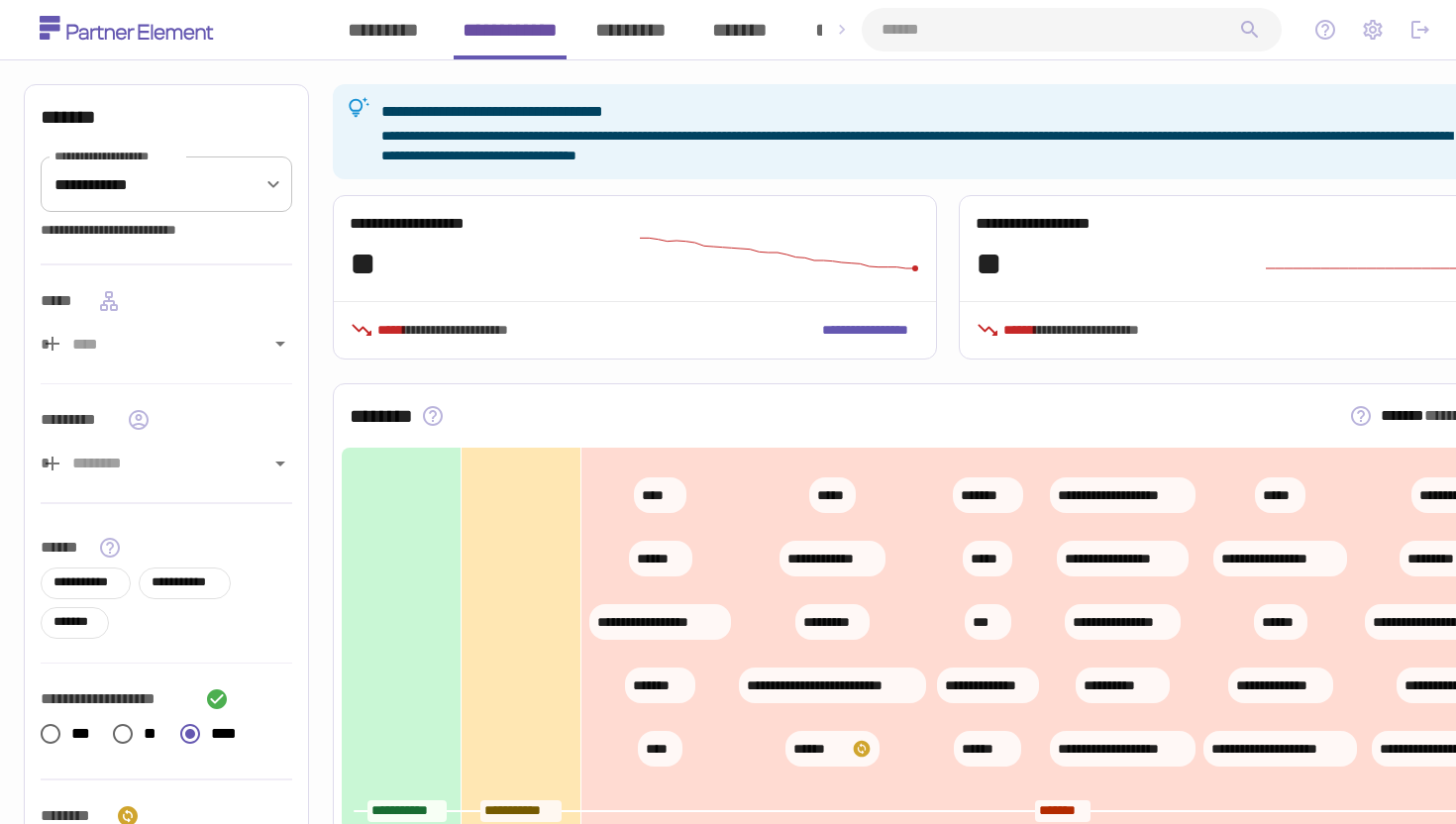 type 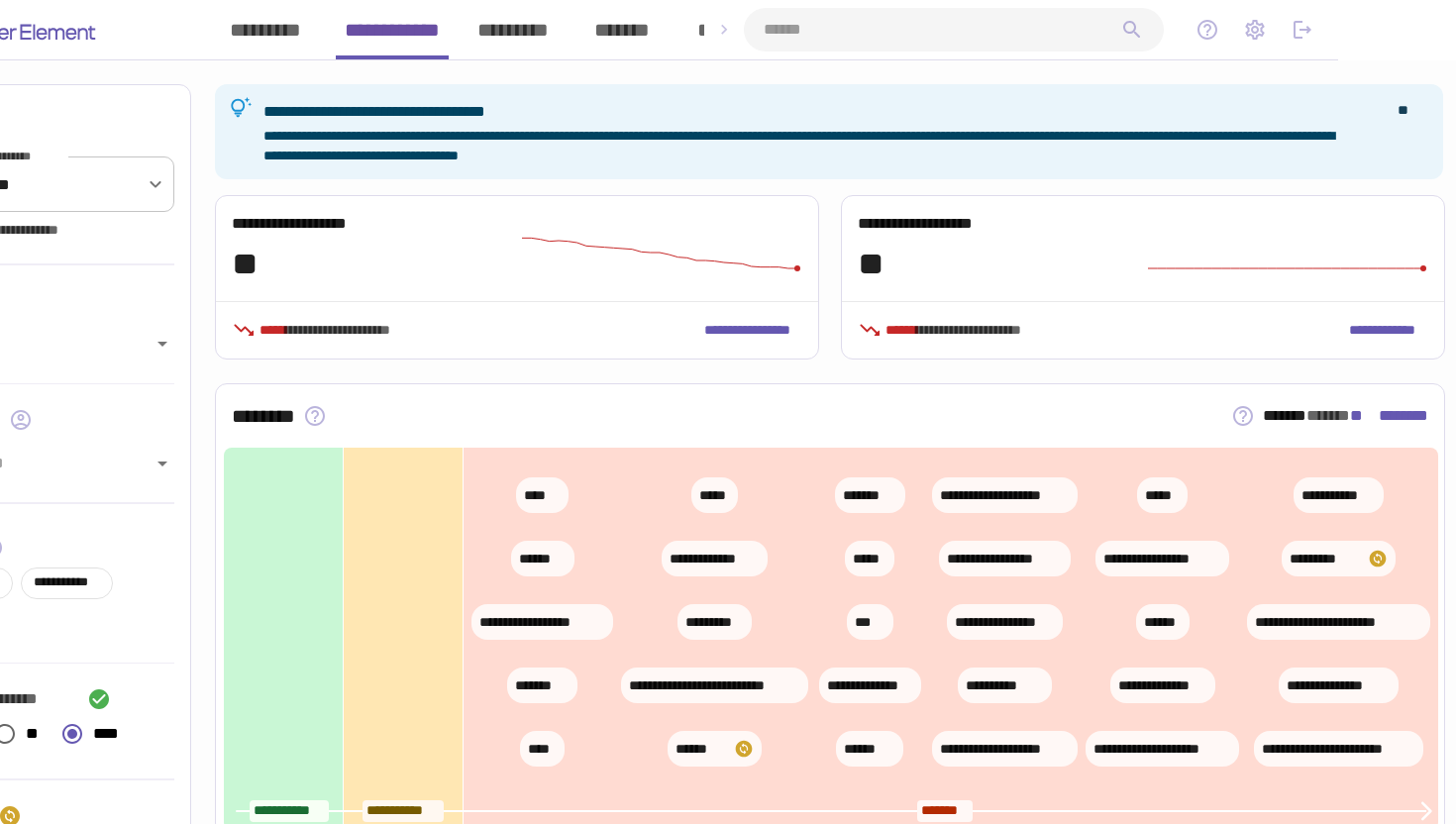 scroll, scrollTop: 0, scrollLeft: 0, axis: both 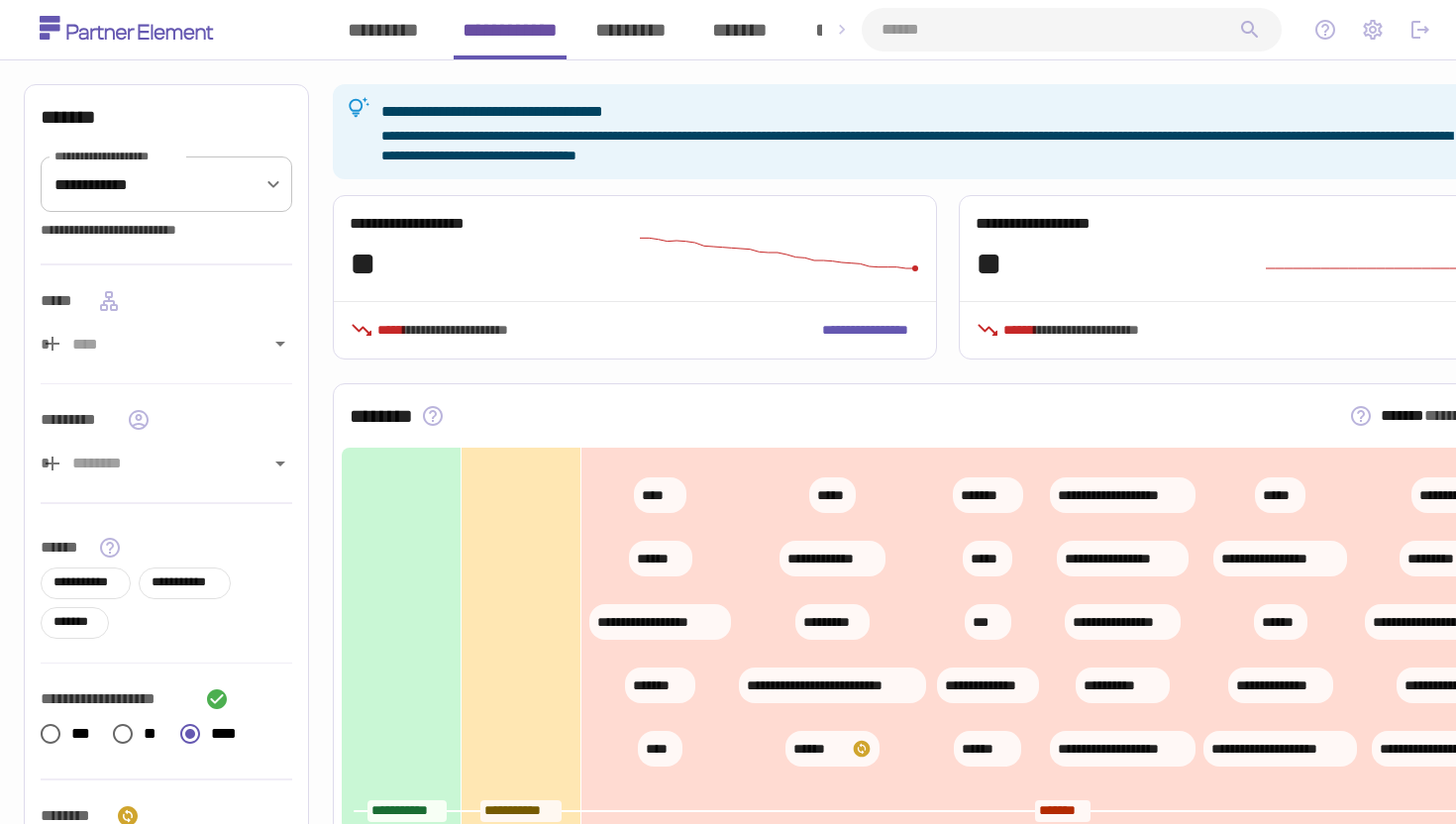 click on "*********" at bounding box center [631, 30] 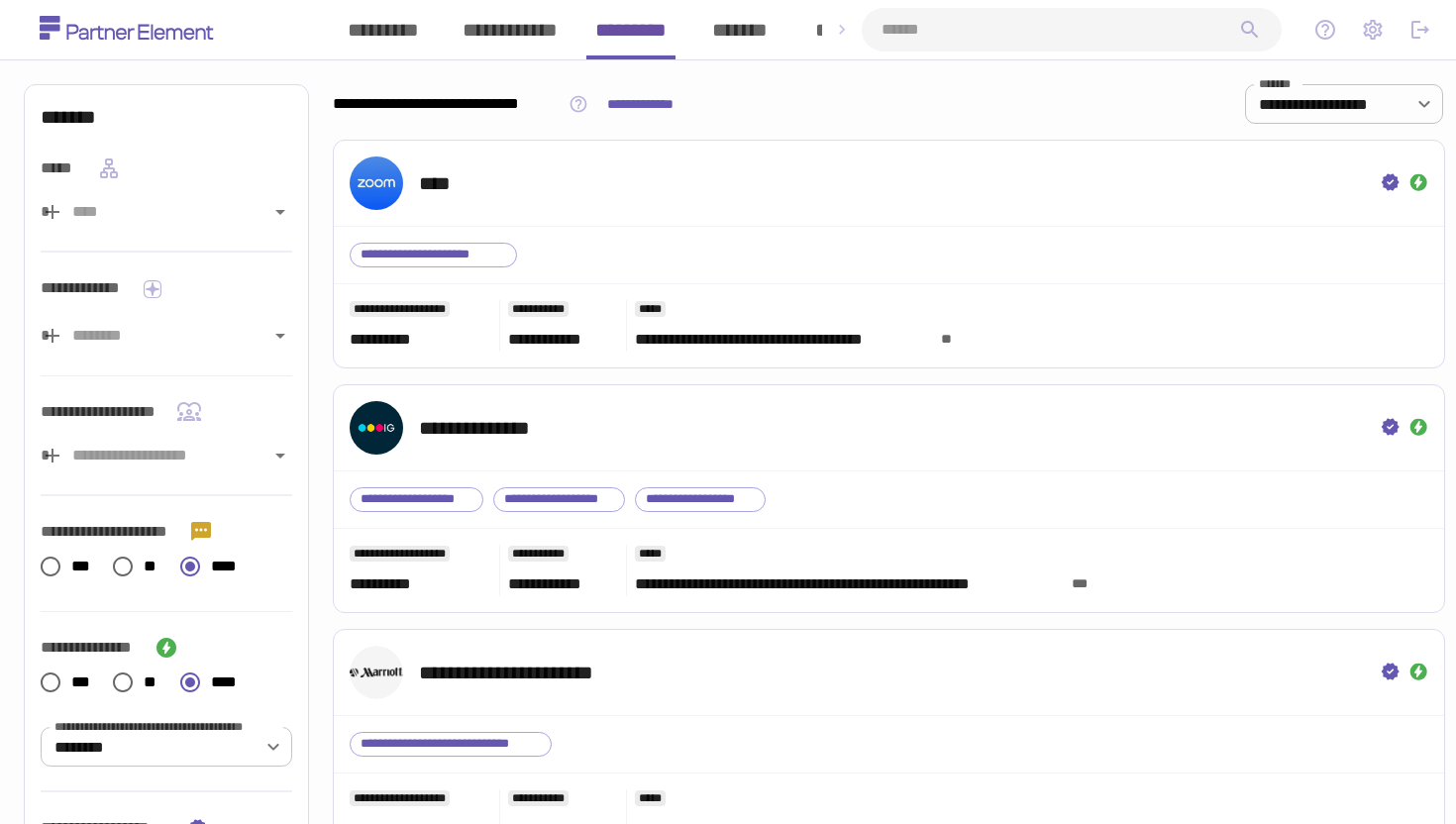 click on "**********" at bounding box center [510, 30] 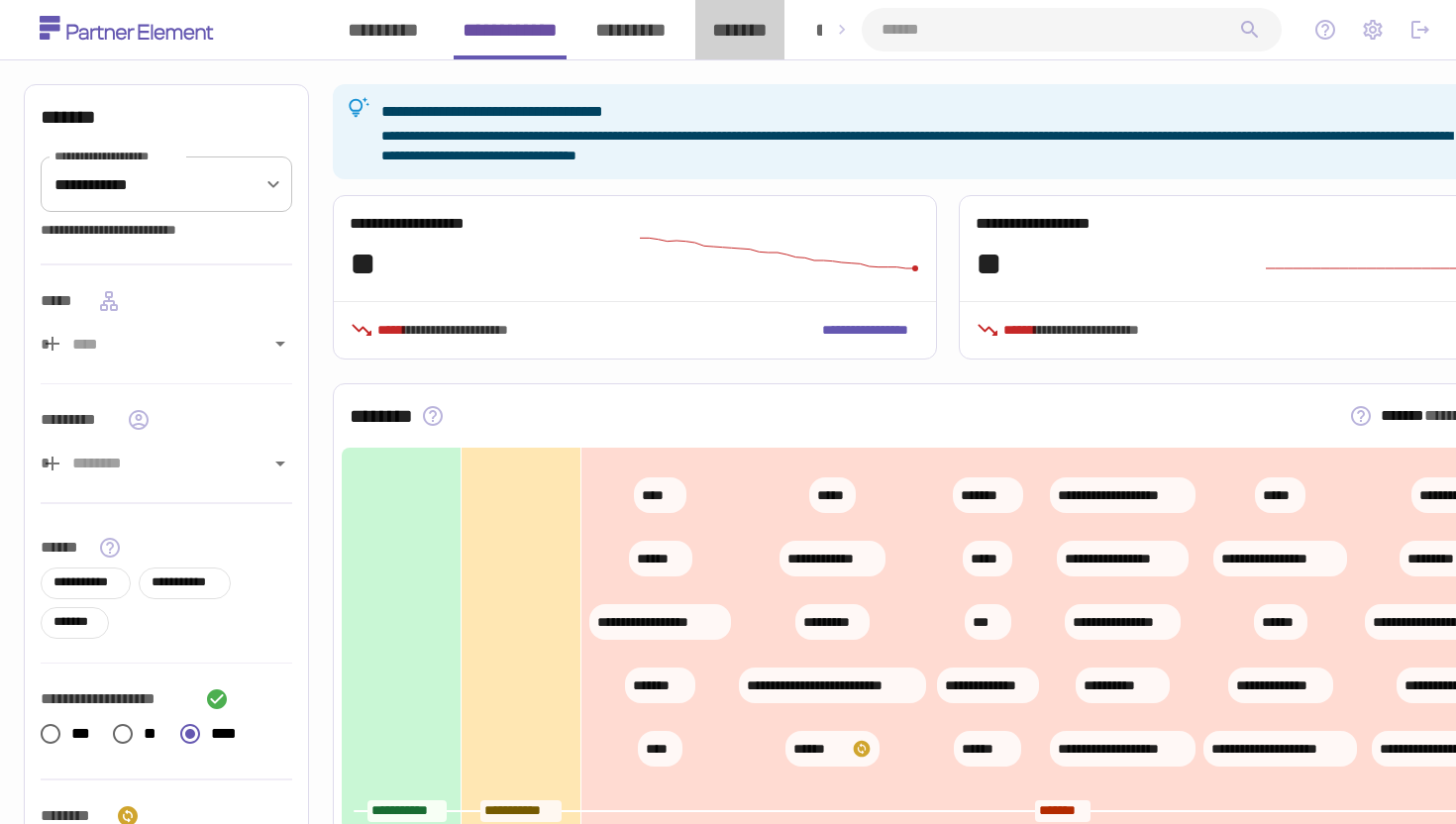 click on "*******" at bounding box center (740, 30) 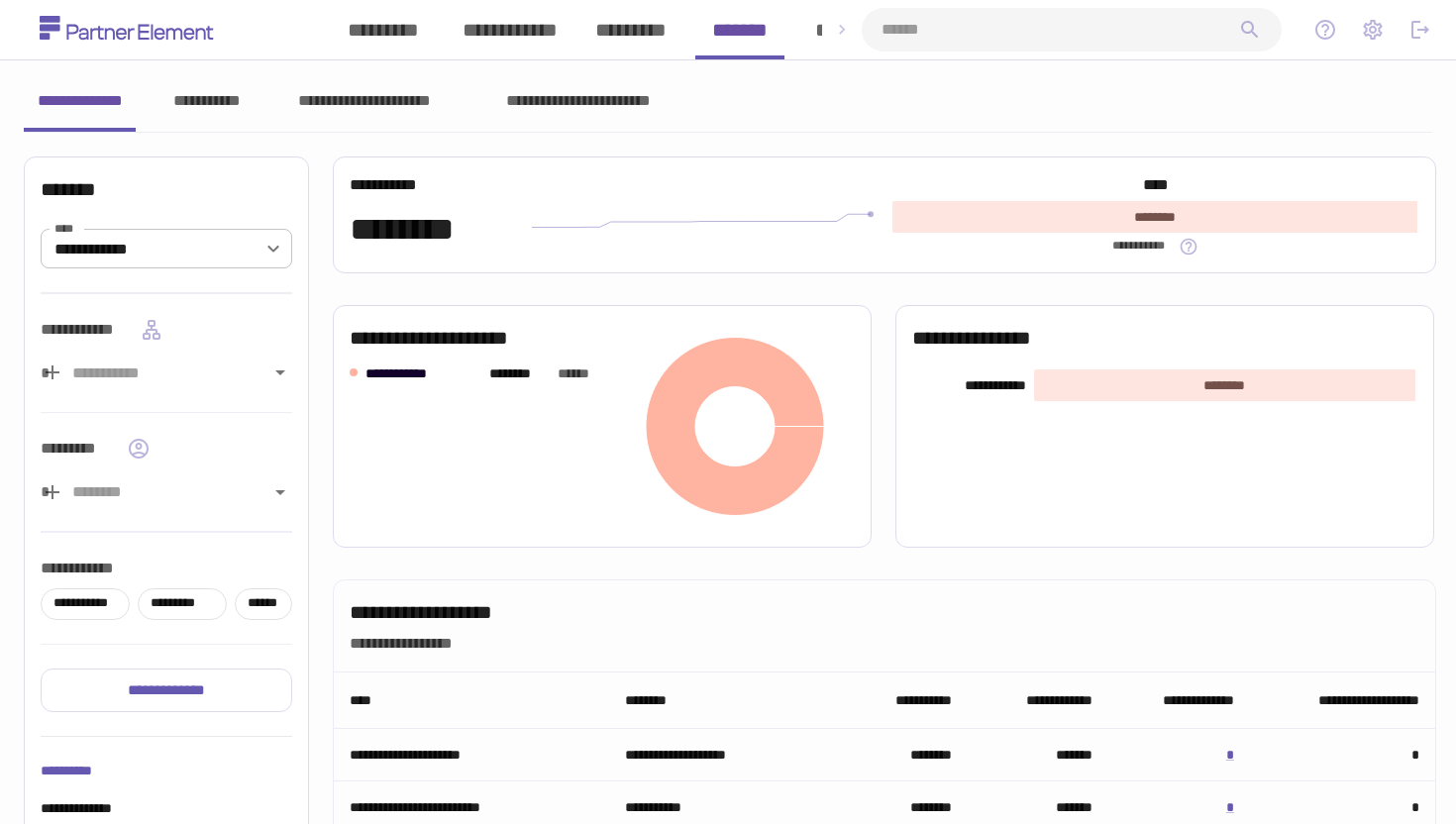 click on "**********" at bounding box center [855, 30] 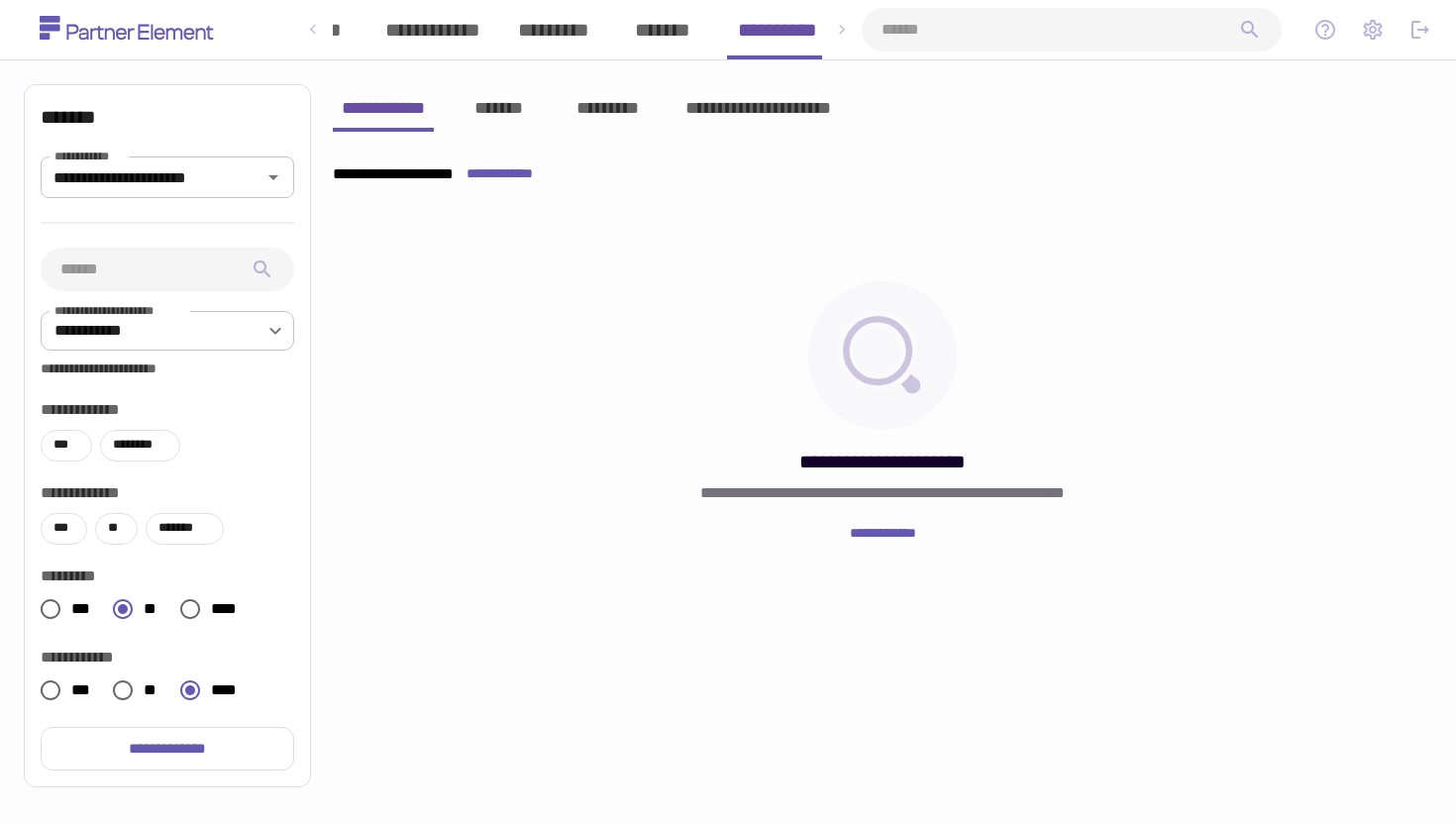 scroll, scrollTop: 0, scrollLeft: 82, axis: horizontal 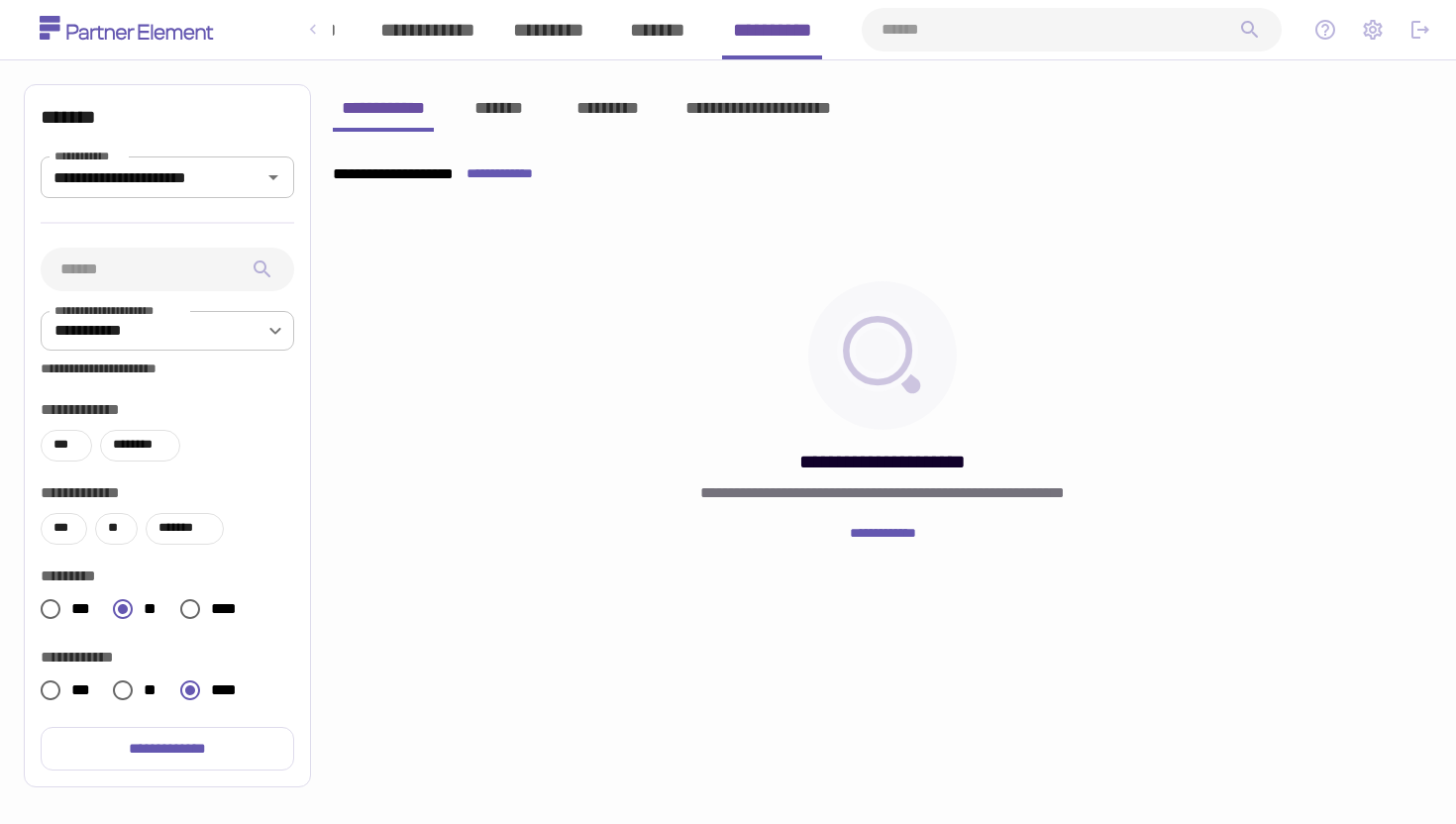 click on "*******" at bounding box center (658, 30) 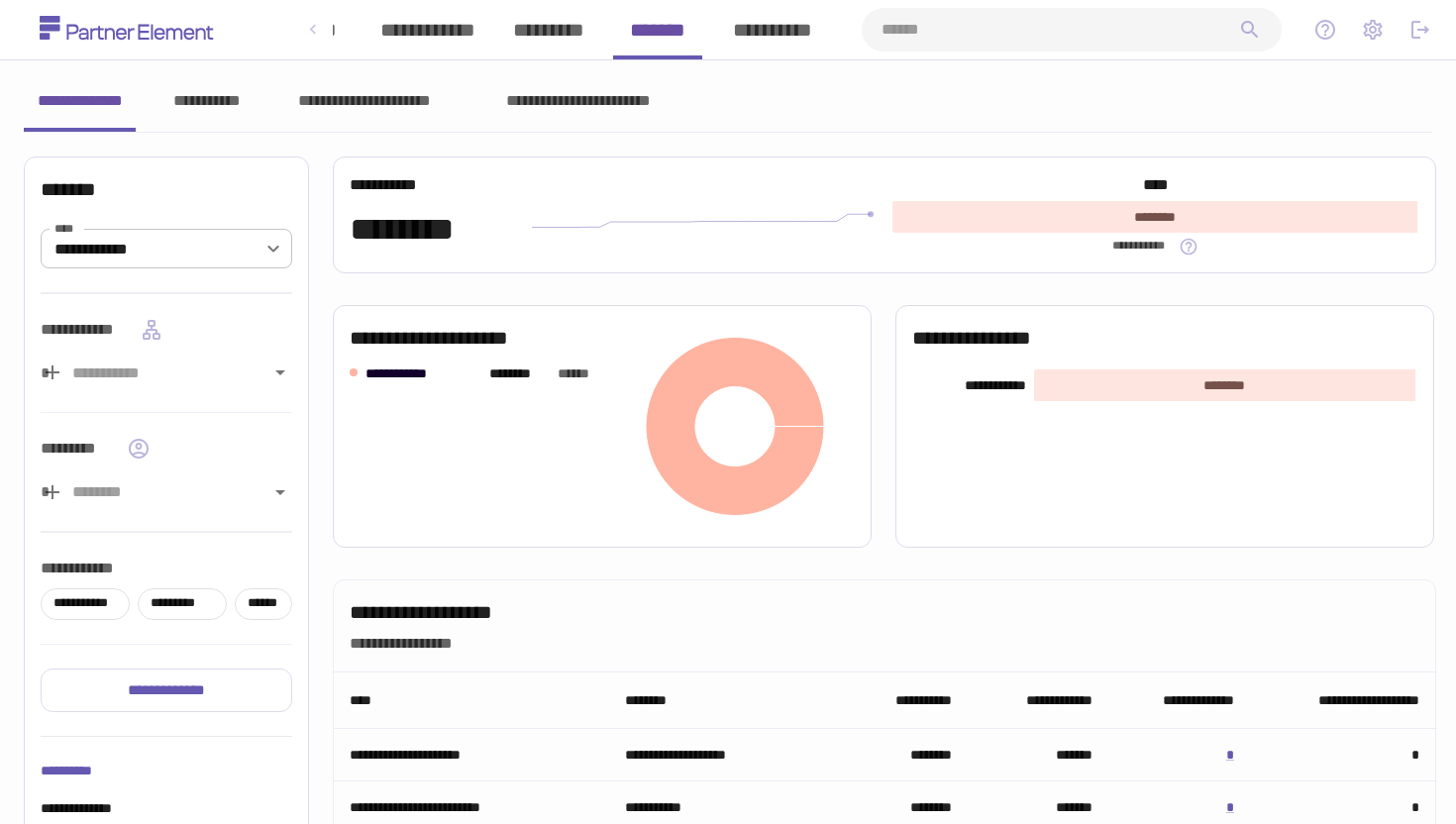 click on "**********" at bounding box center [364, 101] 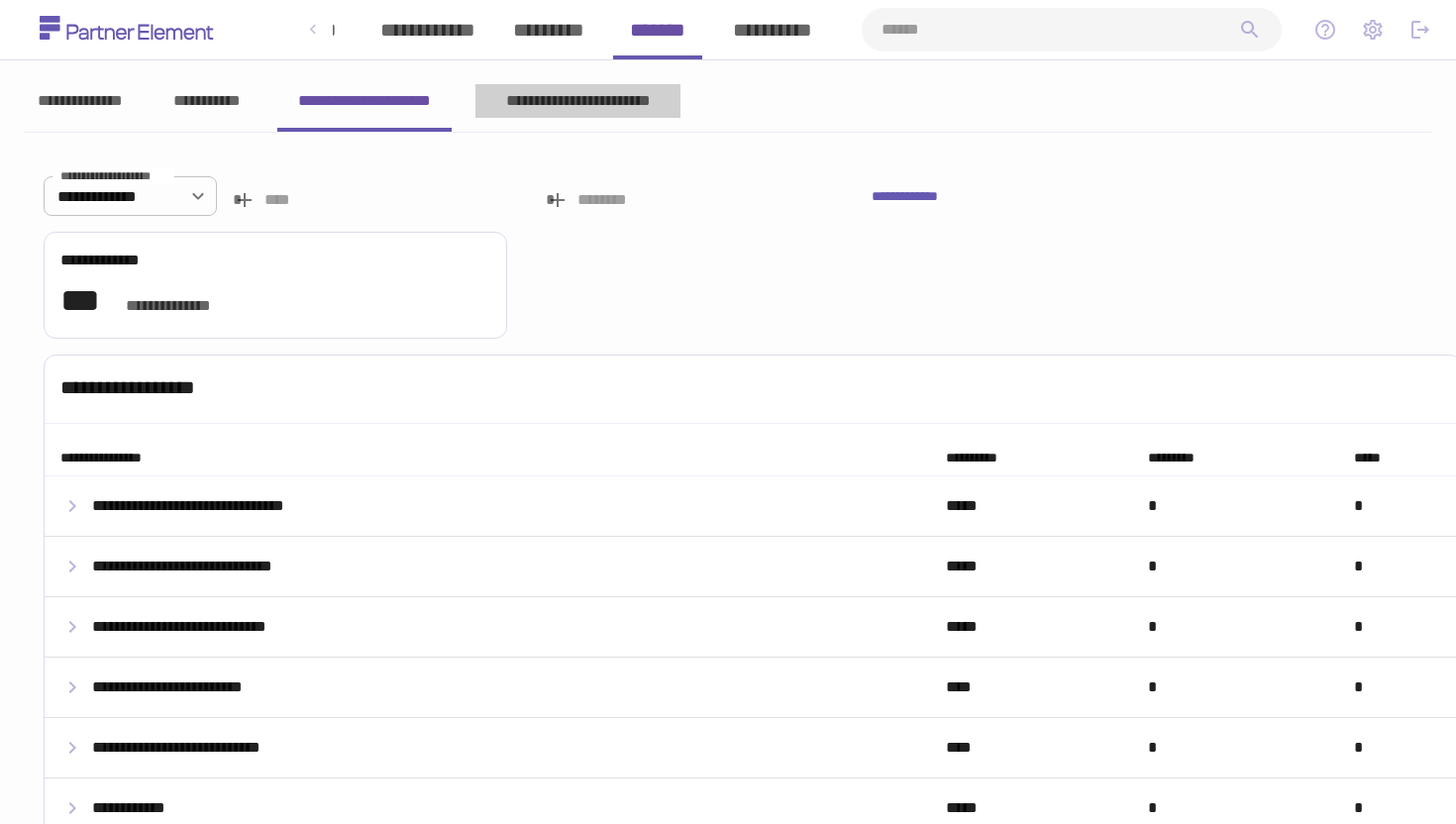 click on "**********" at bounding box center [577, 101] 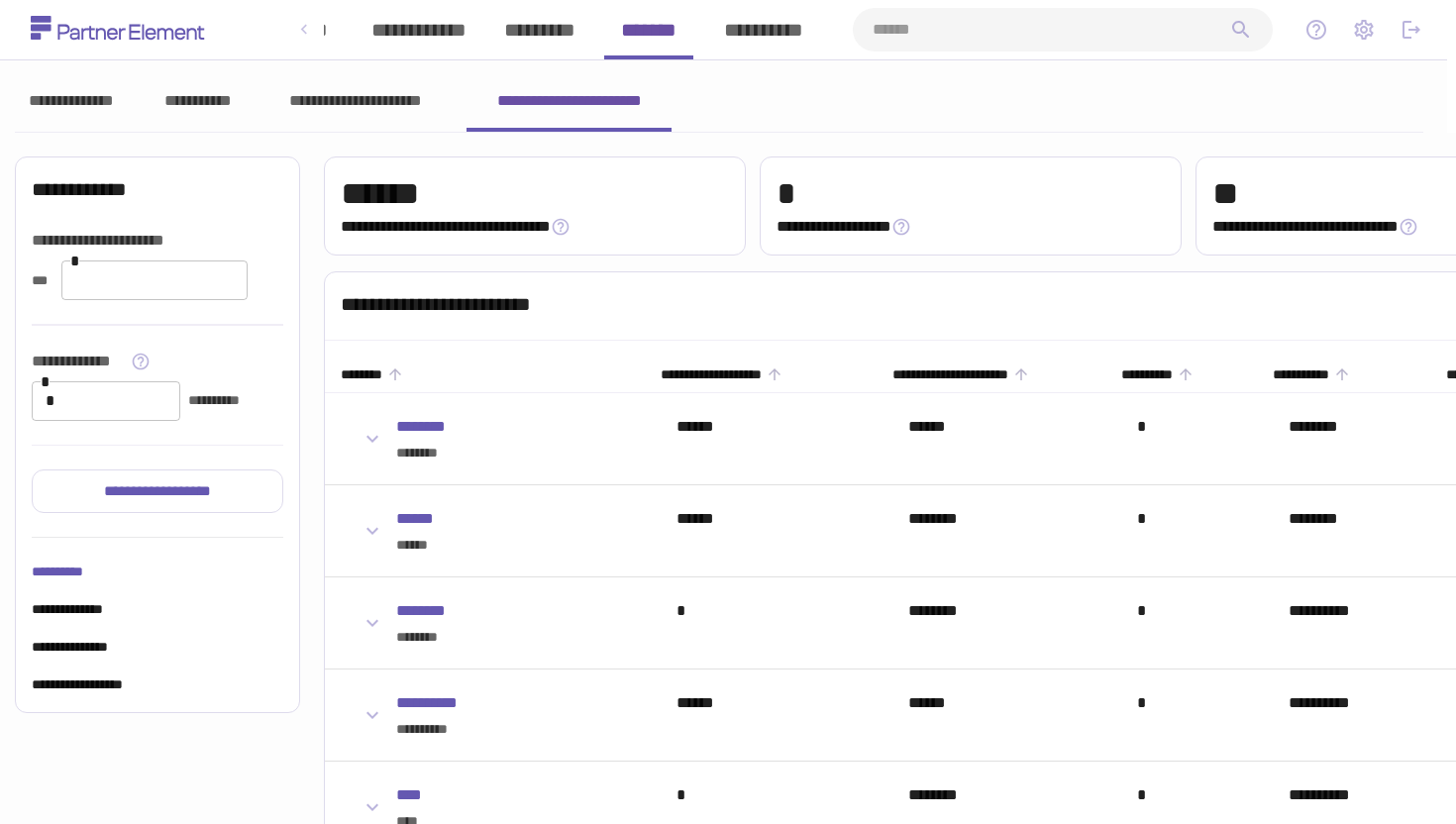 scroll, scrollTop: 0, scrollLeft: 0, axis: both 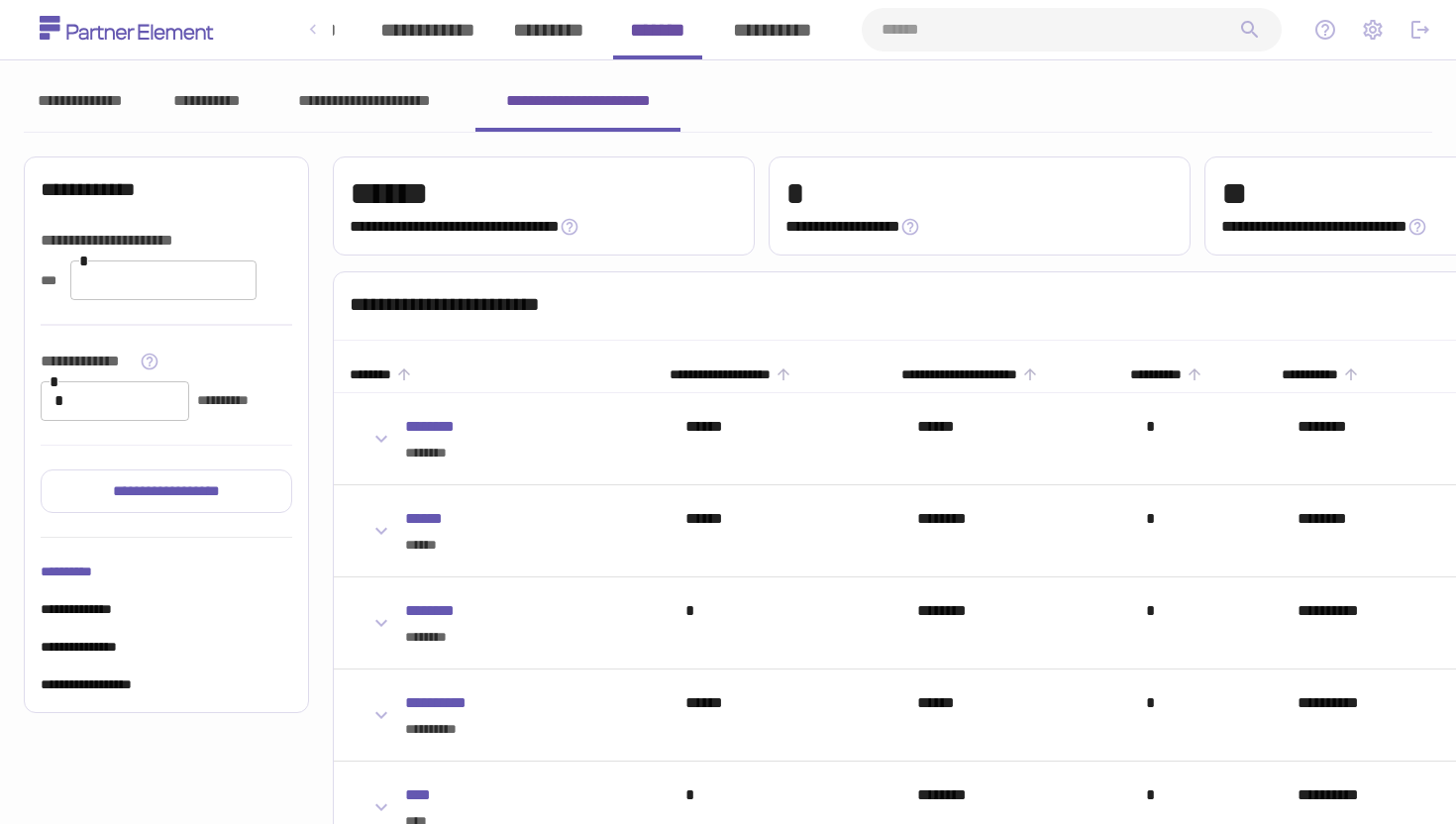 click on "**********" at bounding box center (206, 101) 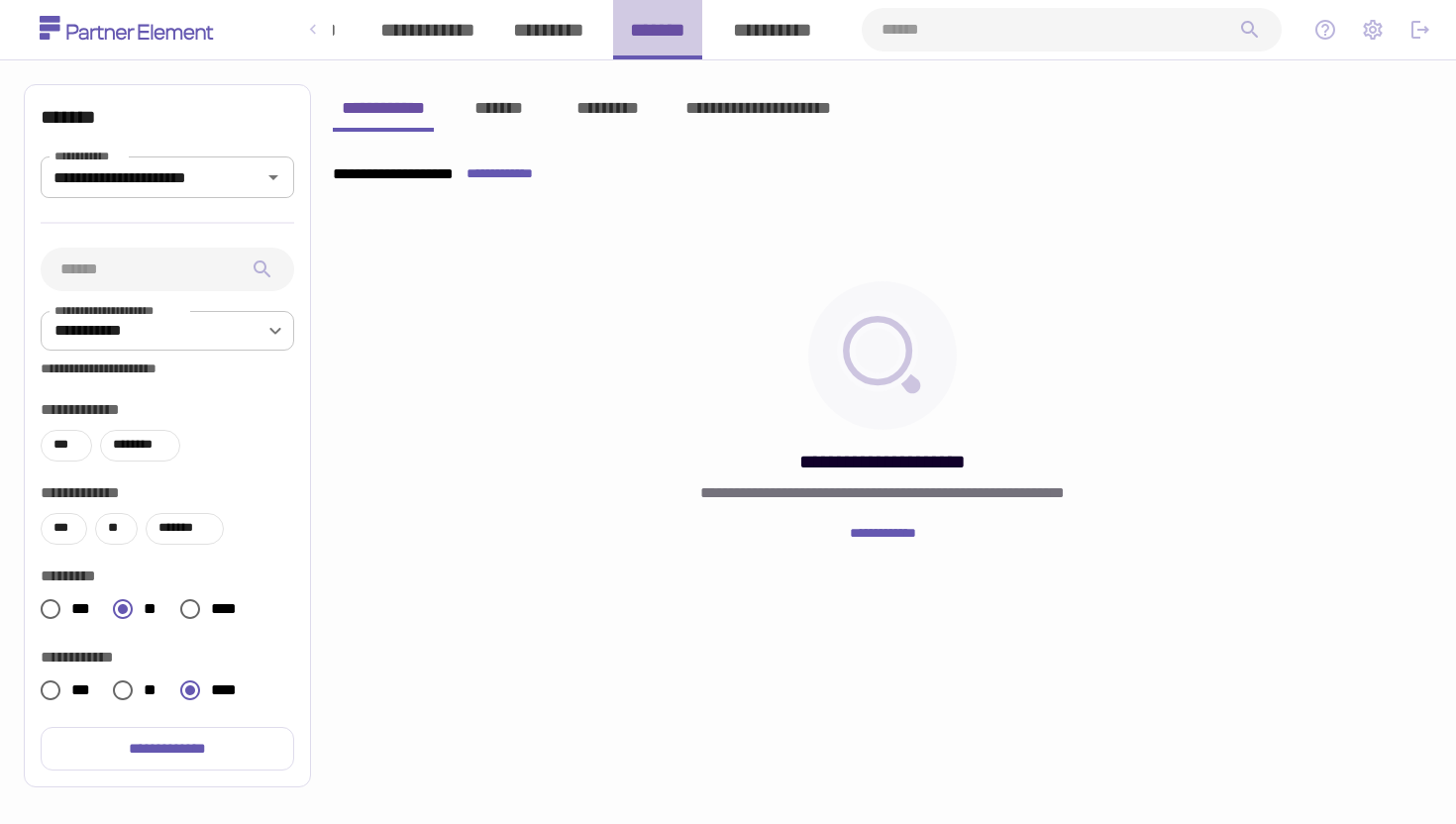 click on "*******" at bounding box center [658, 30] 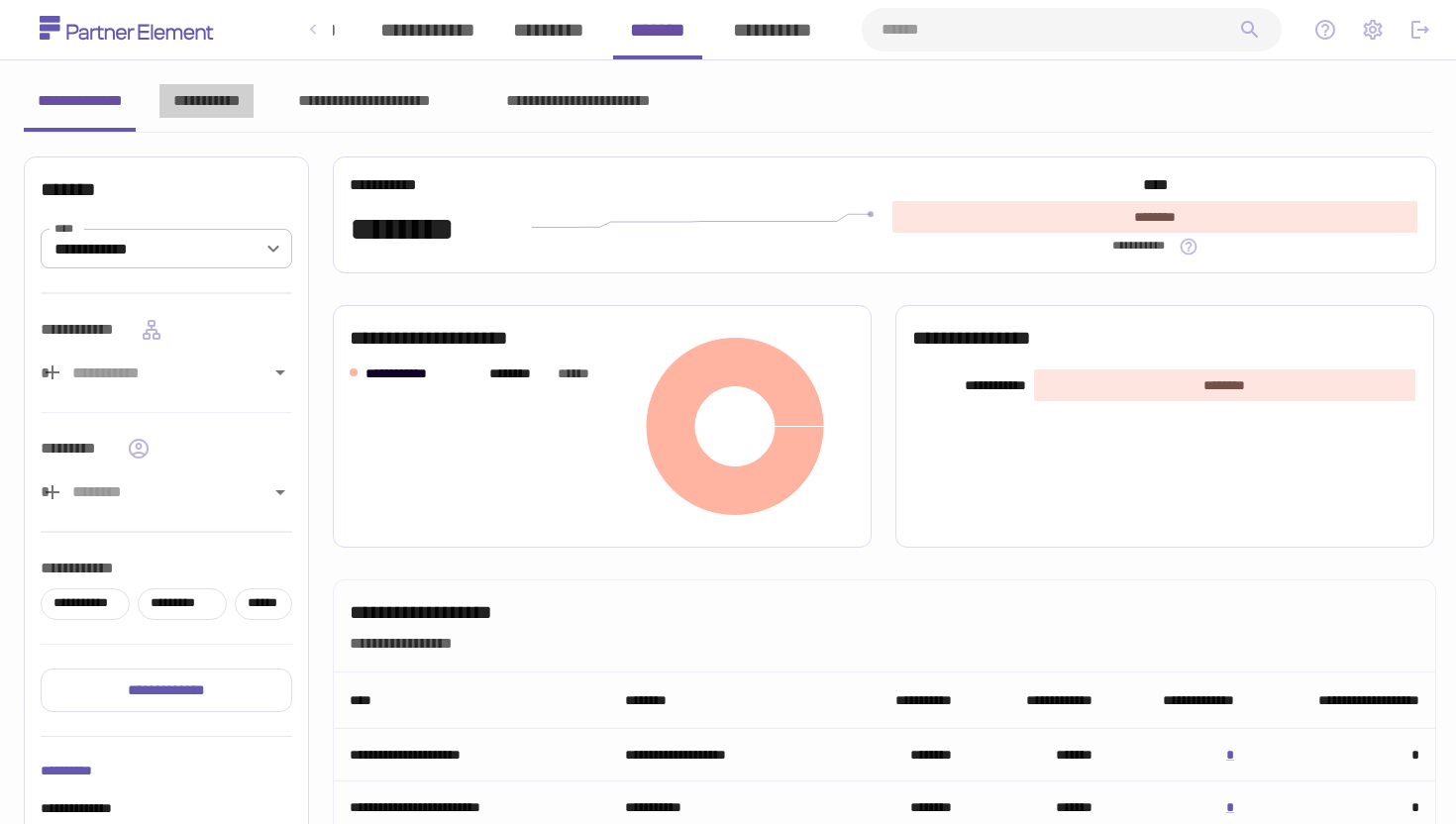 click on "**********" at bounding box center [206, 101] 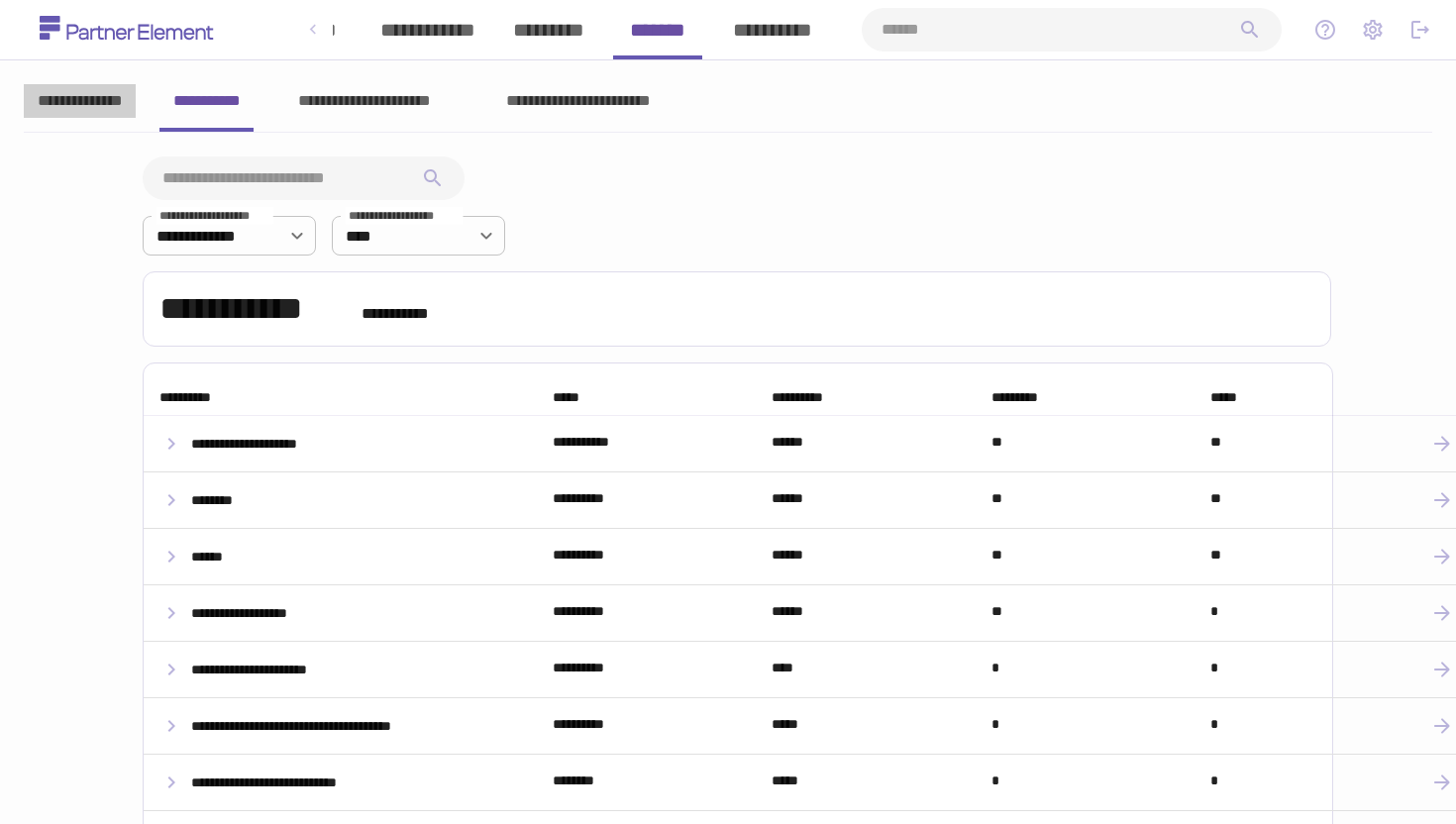click on "**********" at bounding box center [79, 101] 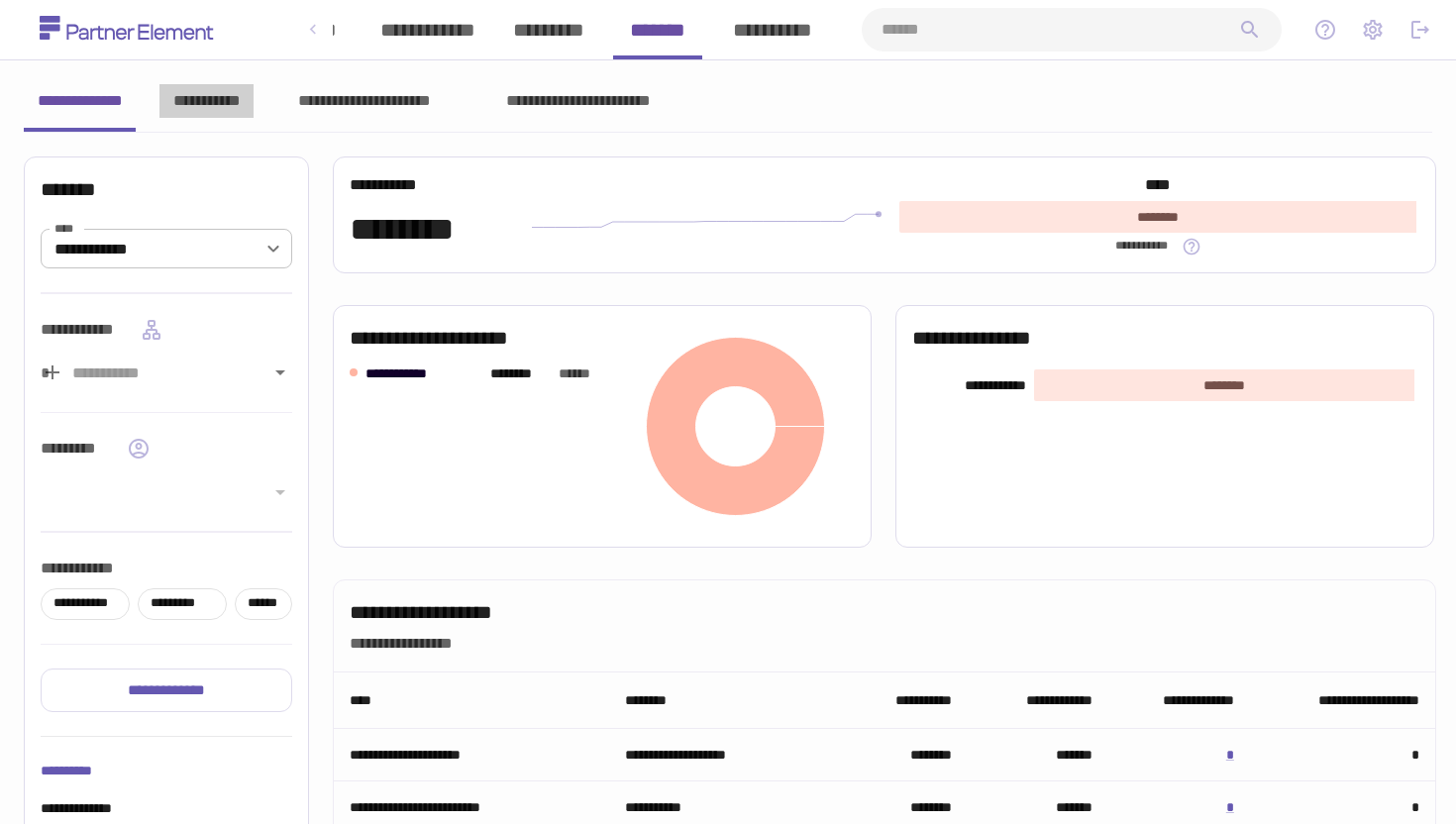 click on "**********" at bounding box center [206, 101] 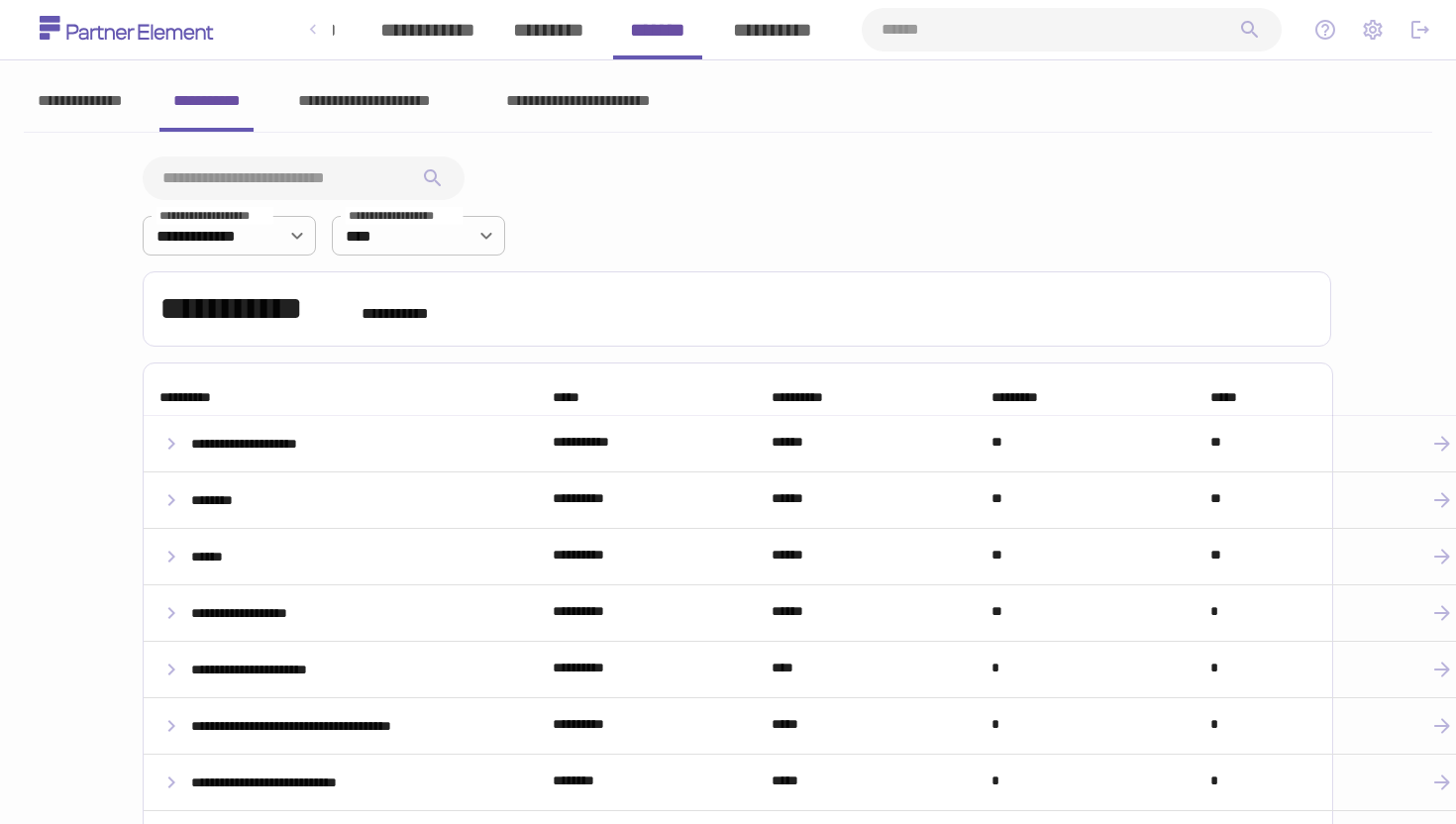 click on "**********" at bounding box center [340, 444] 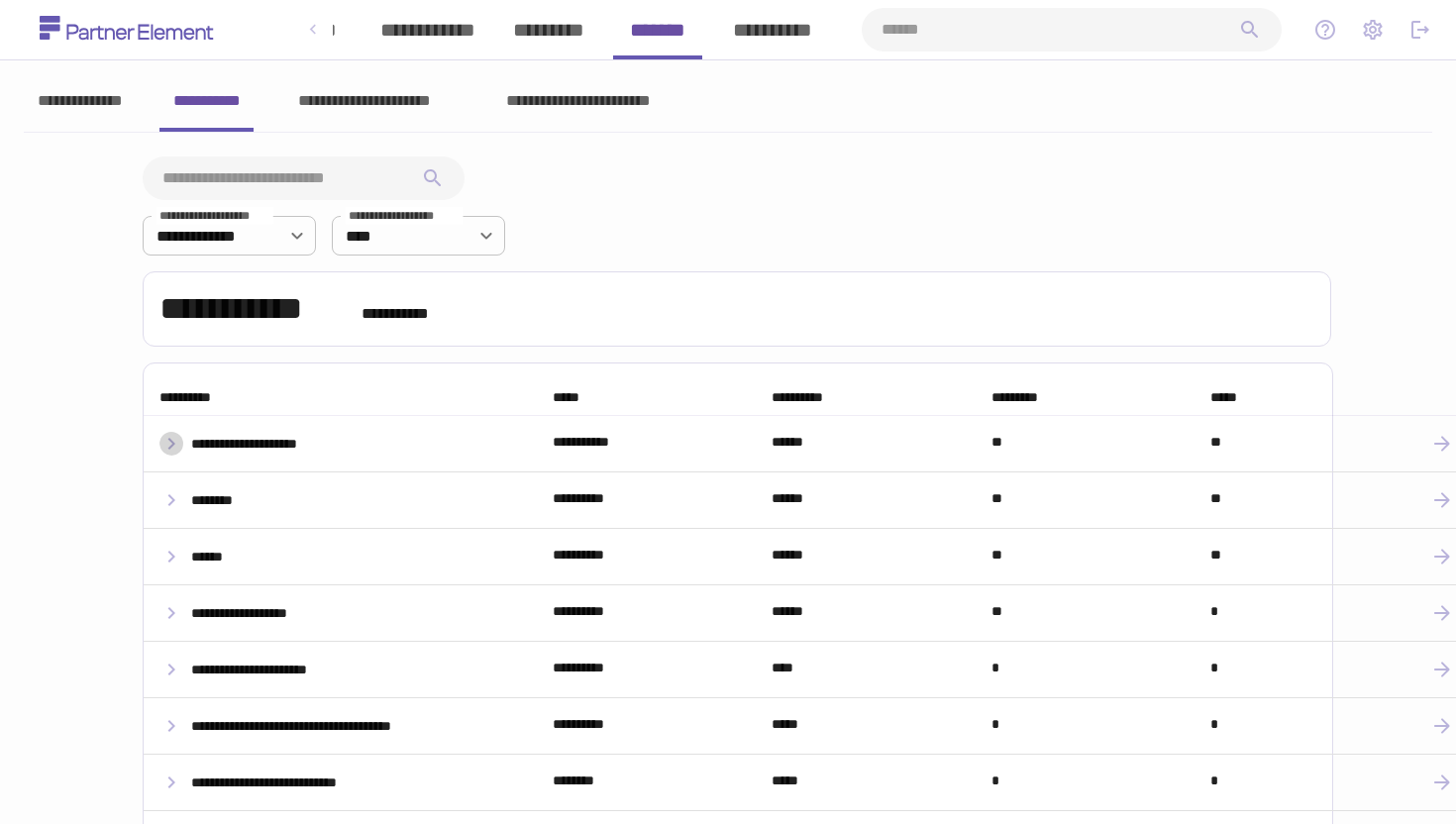 click 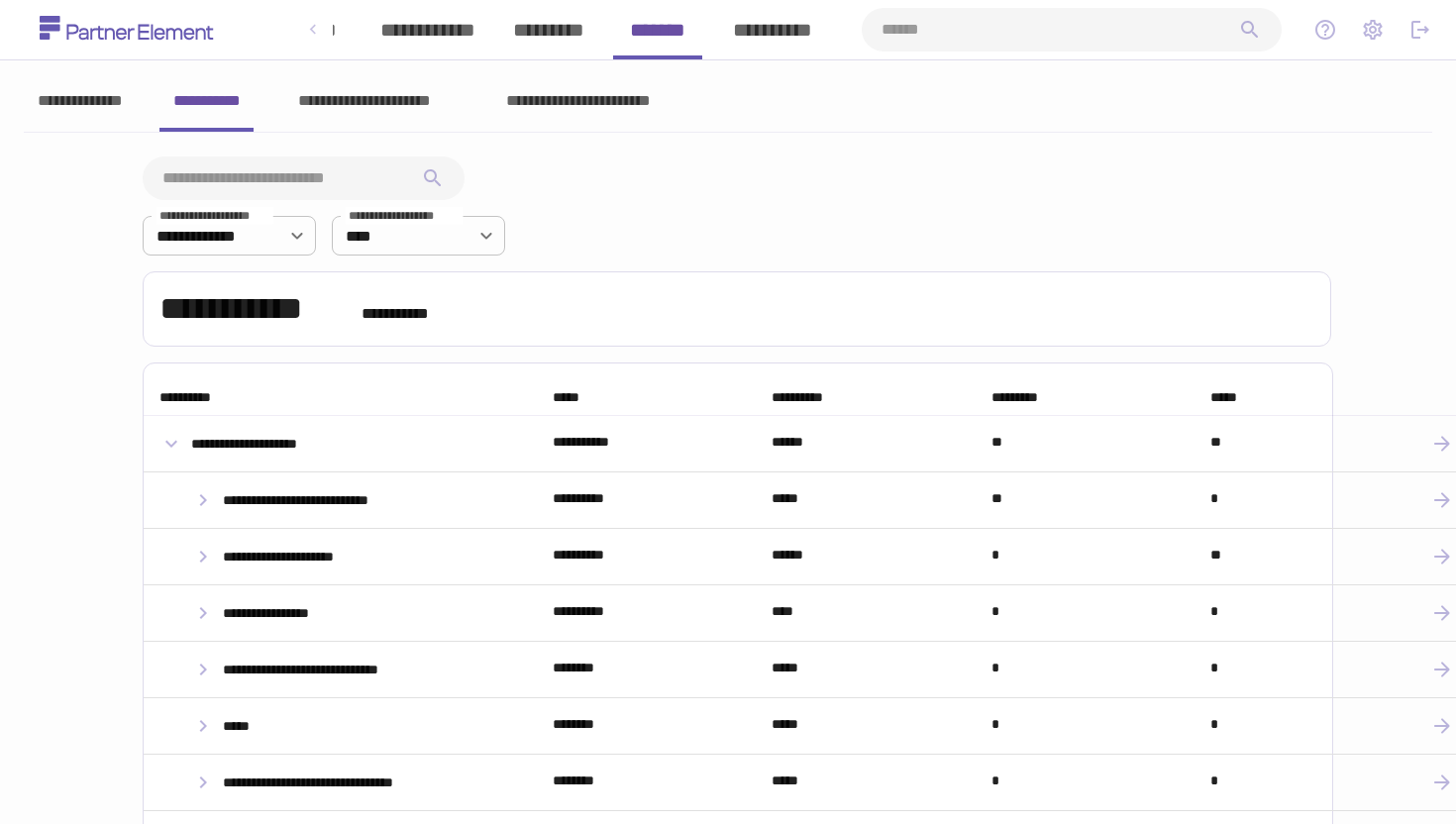 click 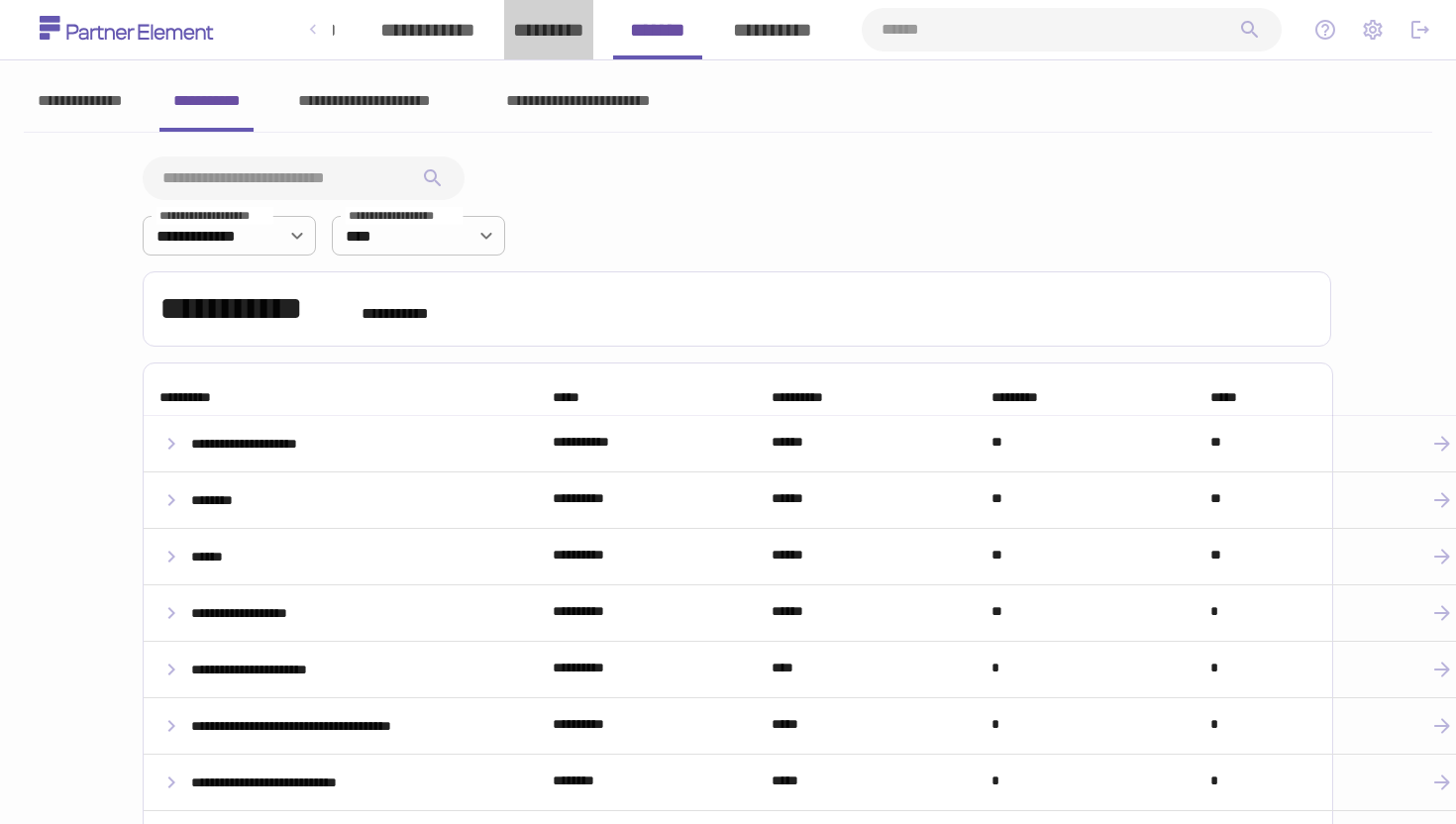 click on "*********" at bounding box center [549, 30] 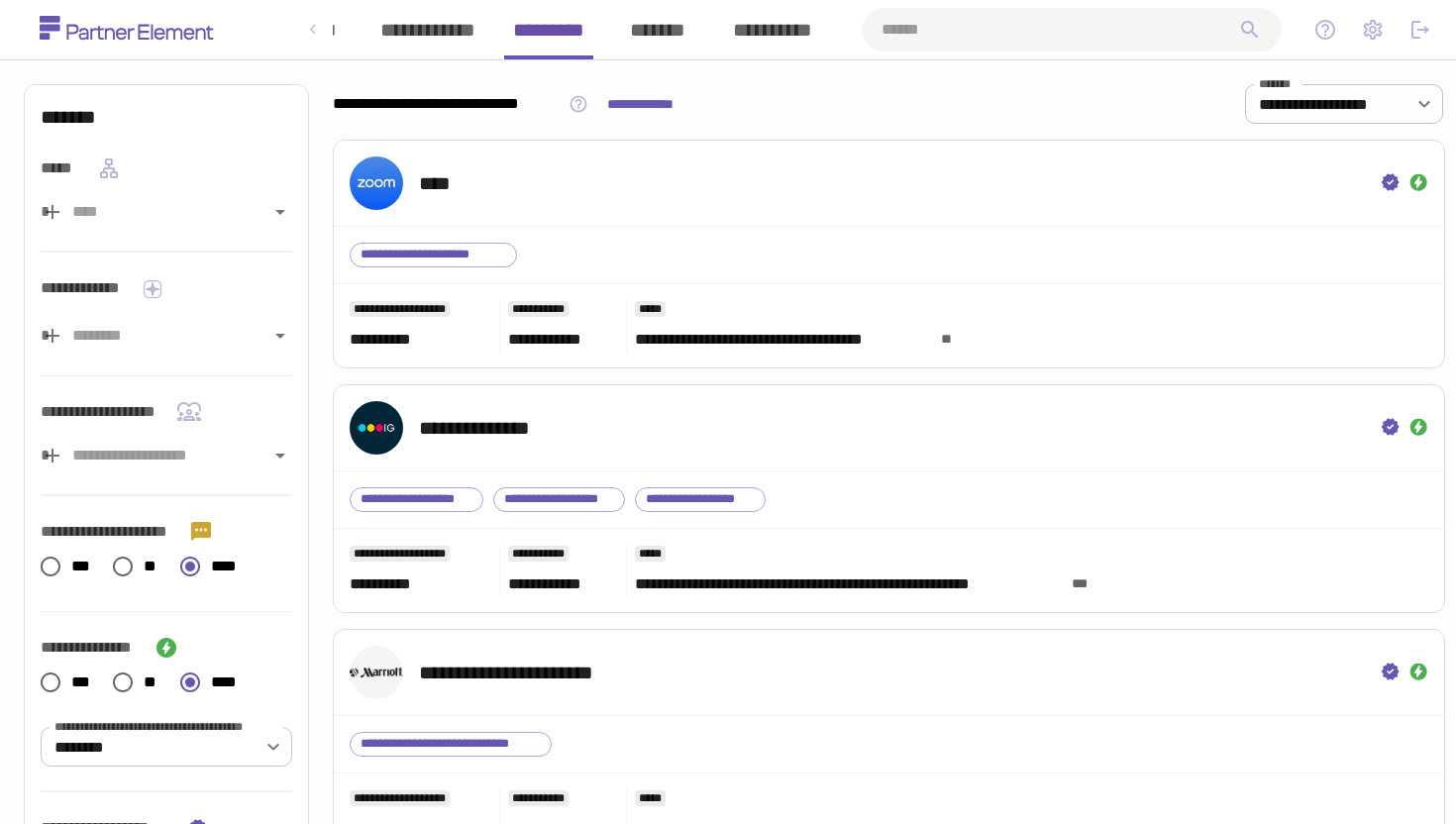 click on "**********" at bounding box center [428, 30] 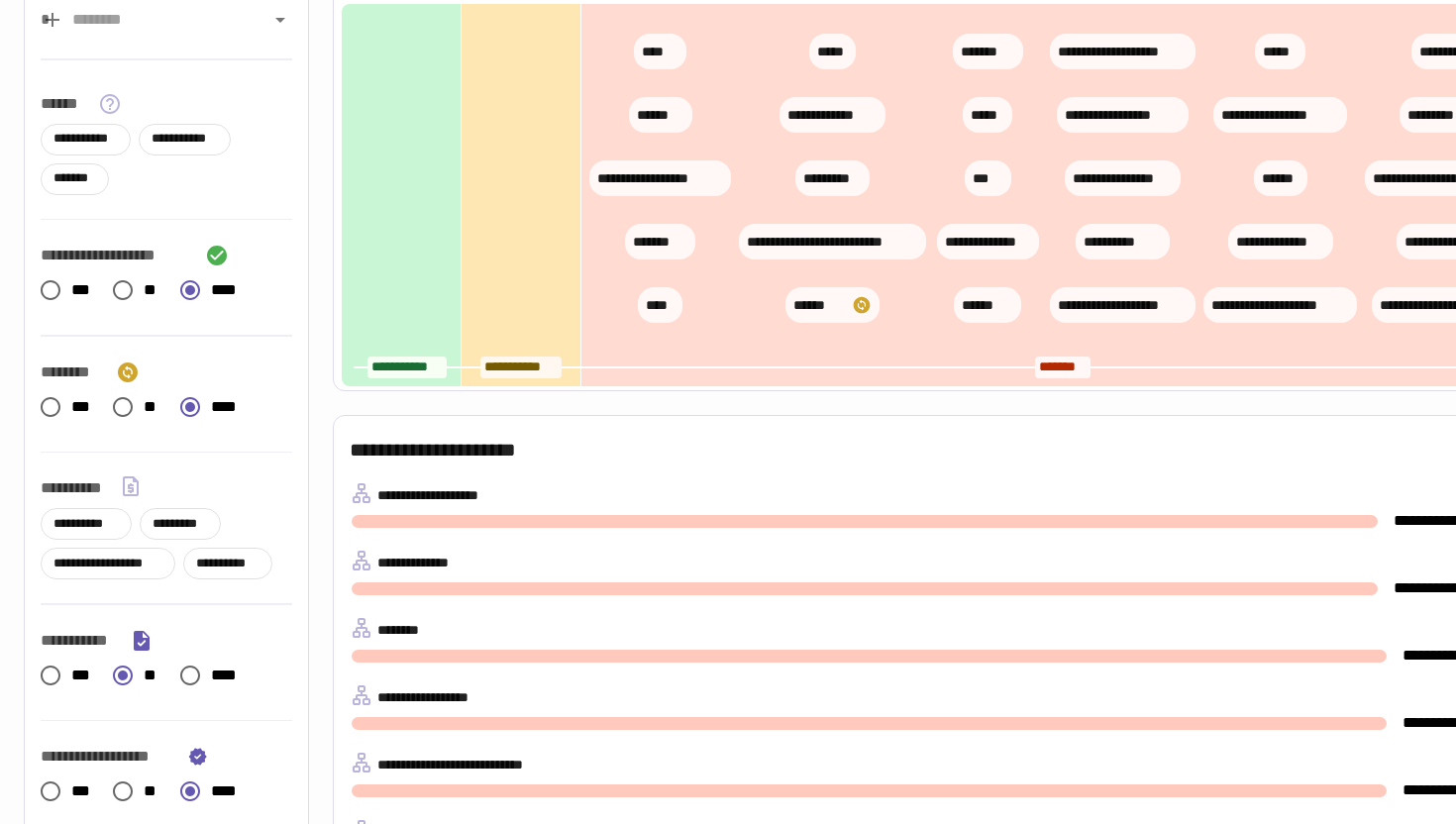 scroll, scrollTop: 445, scrollLeft: 0, axis: vertical 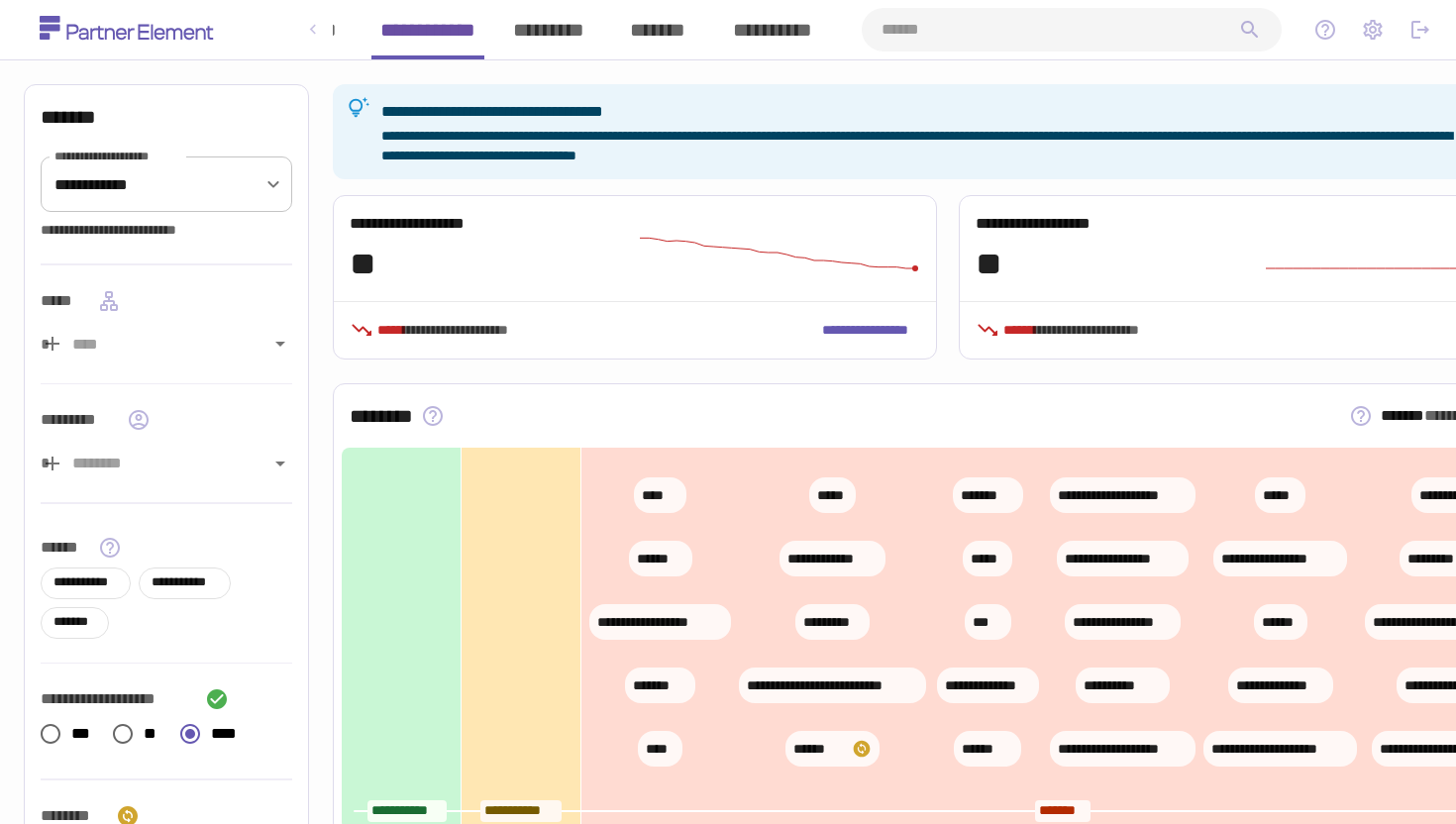 click on "*******" at bounding box center [658, 30] 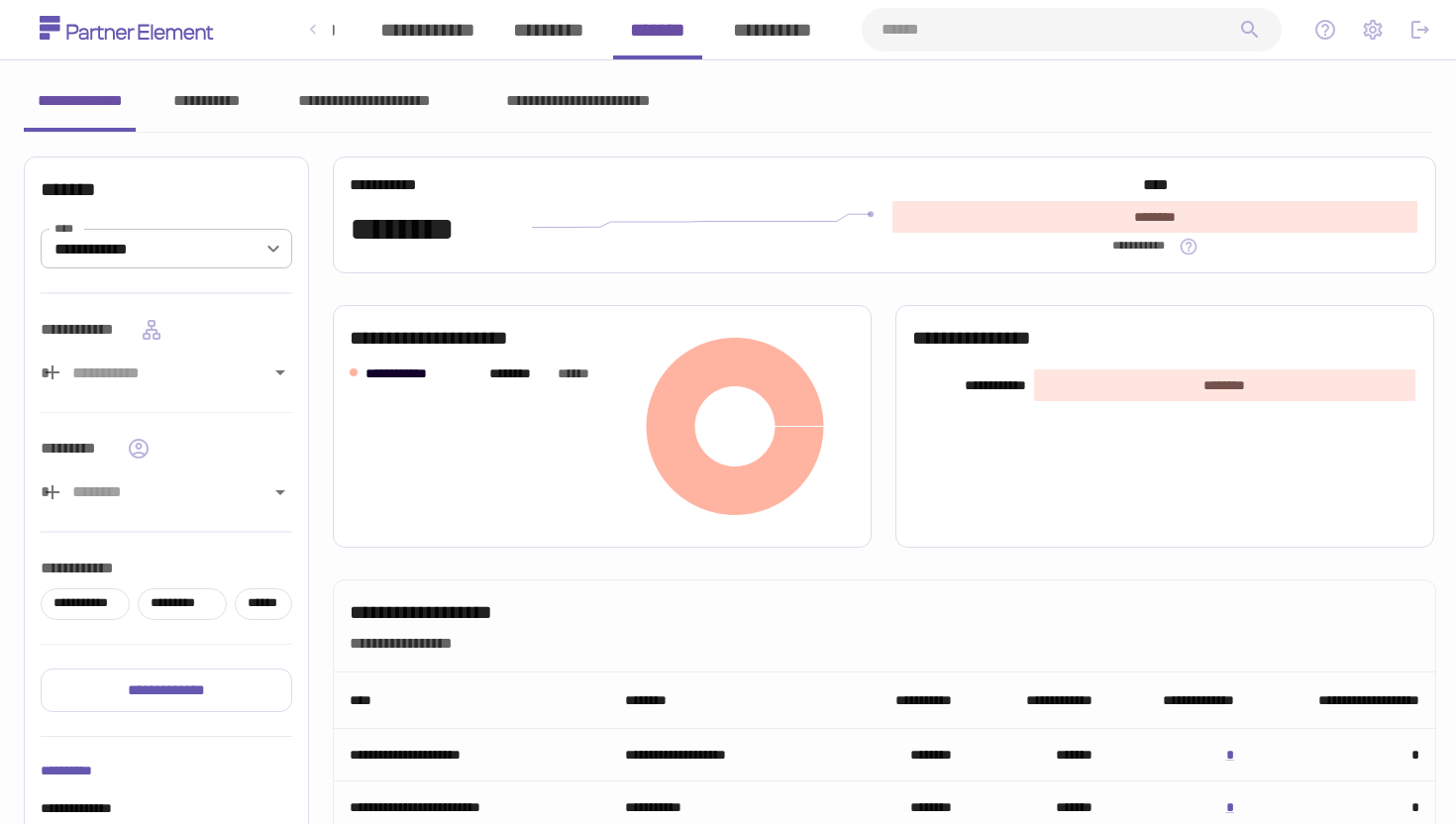 click on "**********" at bounding box center (577, 101) 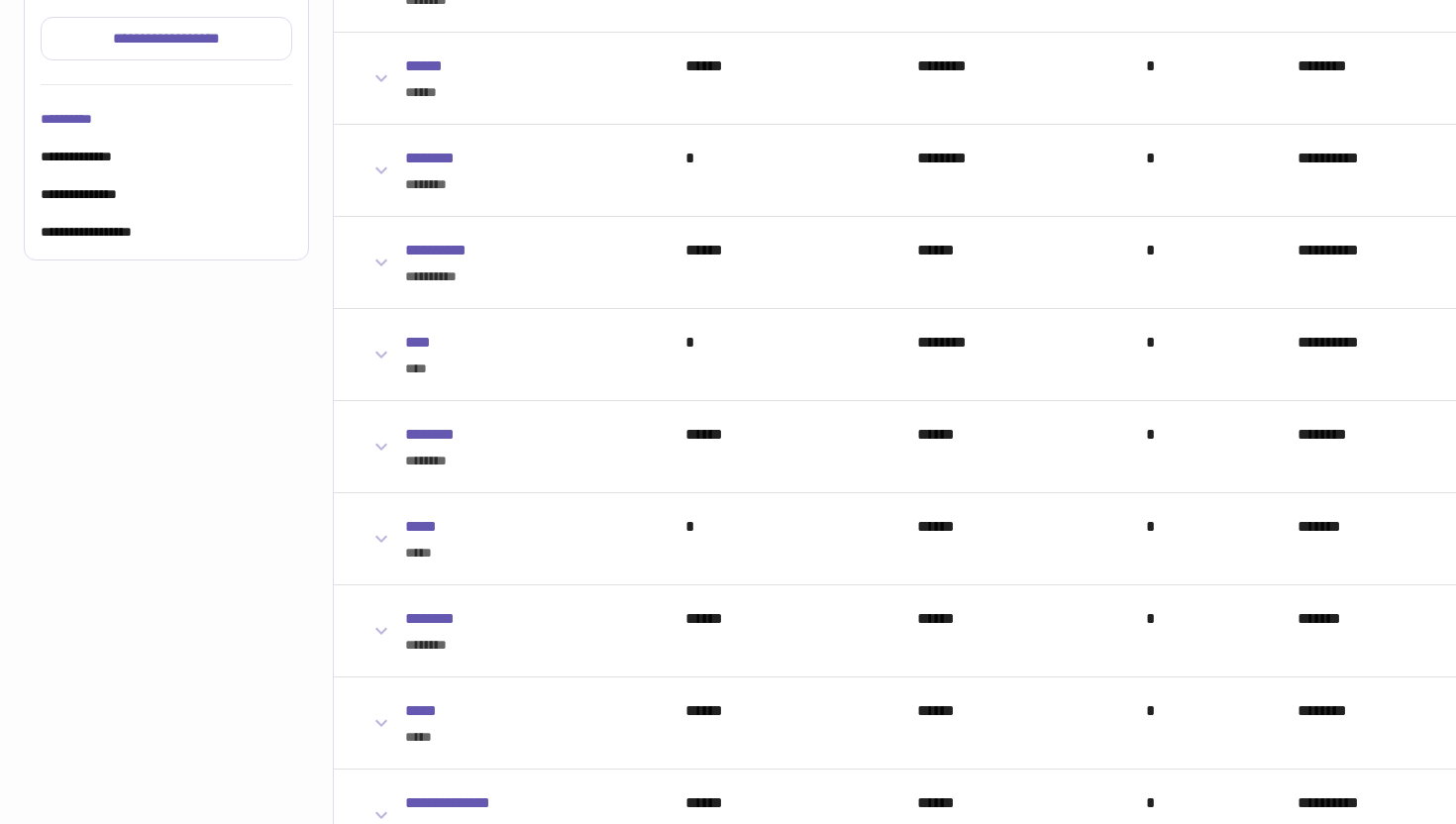scroll, scrollTop: 0, scrollLeft: 0, axis: both 